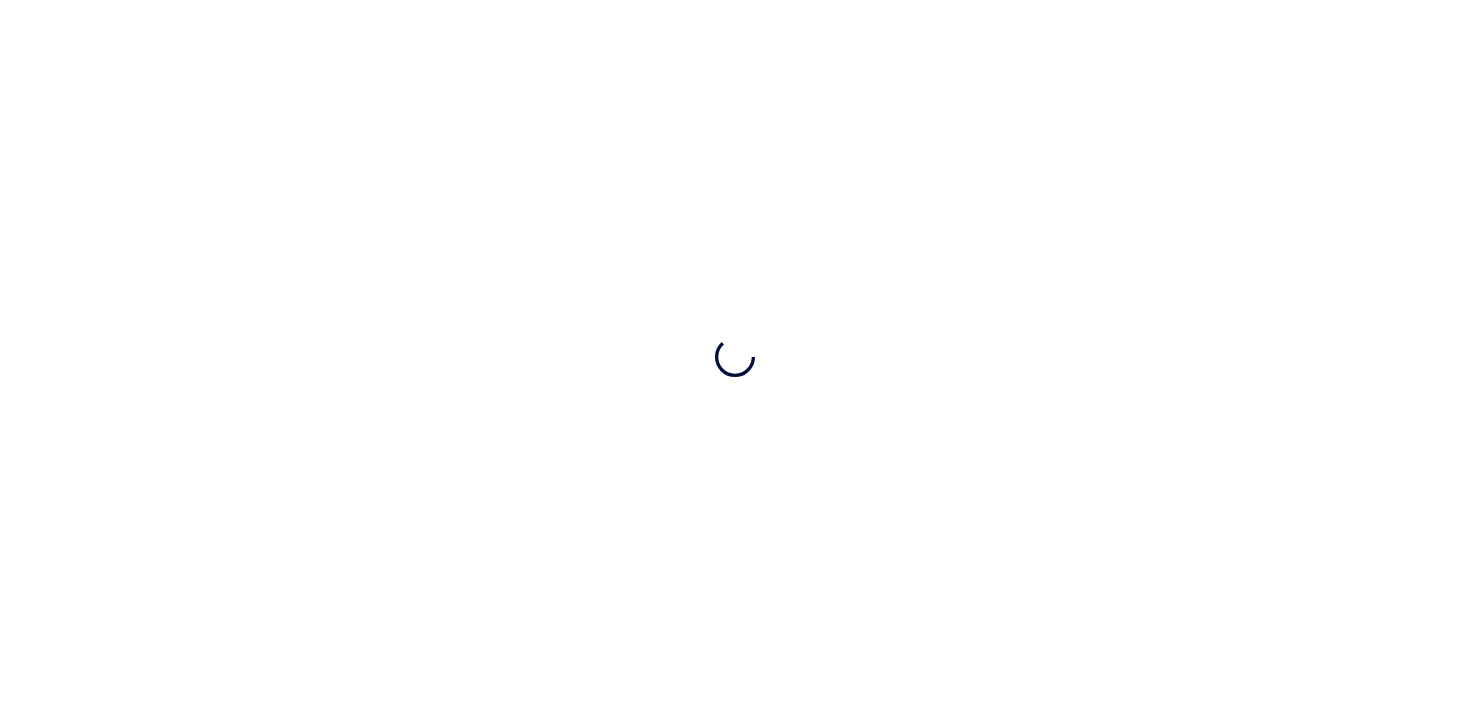 scroll, scrollTop: 0, scrollLeft: 0, axis: both 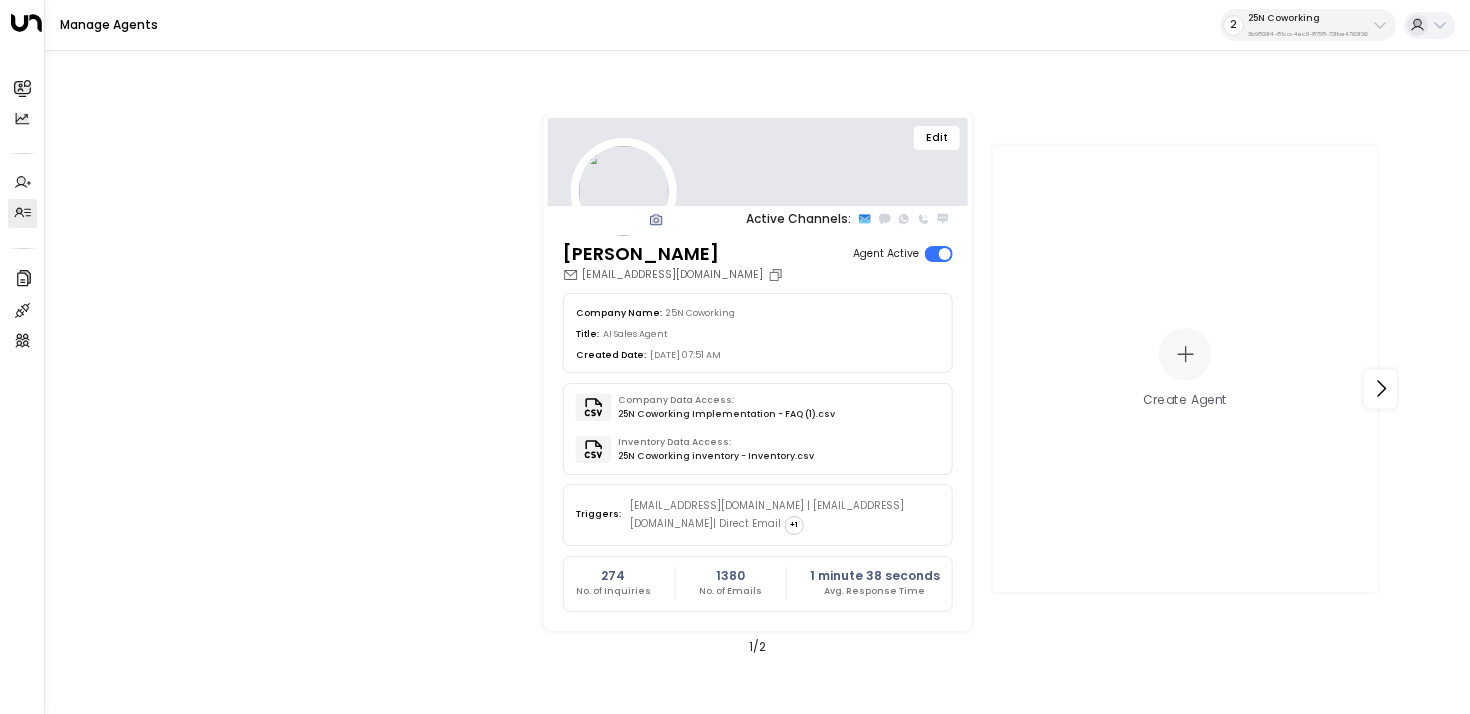 click on "25N Coworking 3b9800f4-81ca-4ec0-8758-72fbe4763f36" at bounding box center [1308, 25] 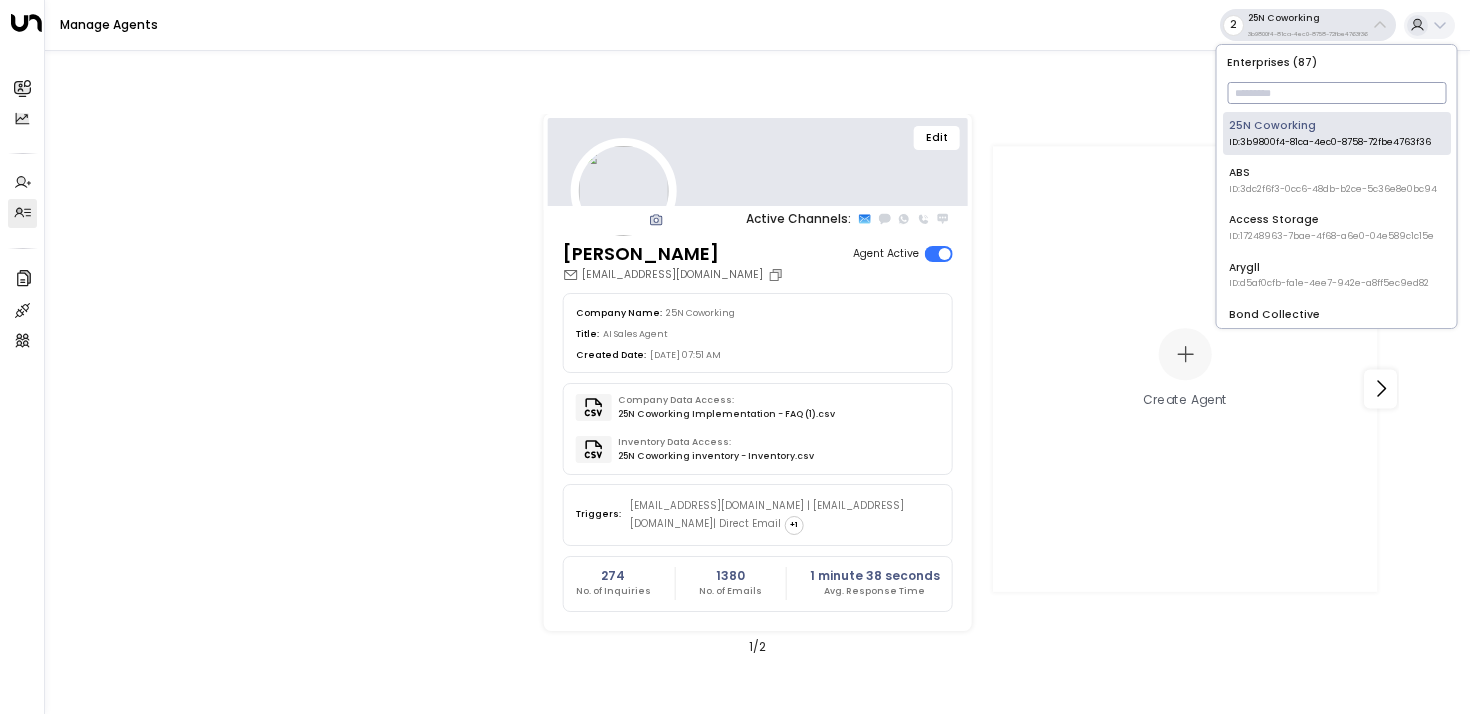 click at bounding box center (1336, 93) 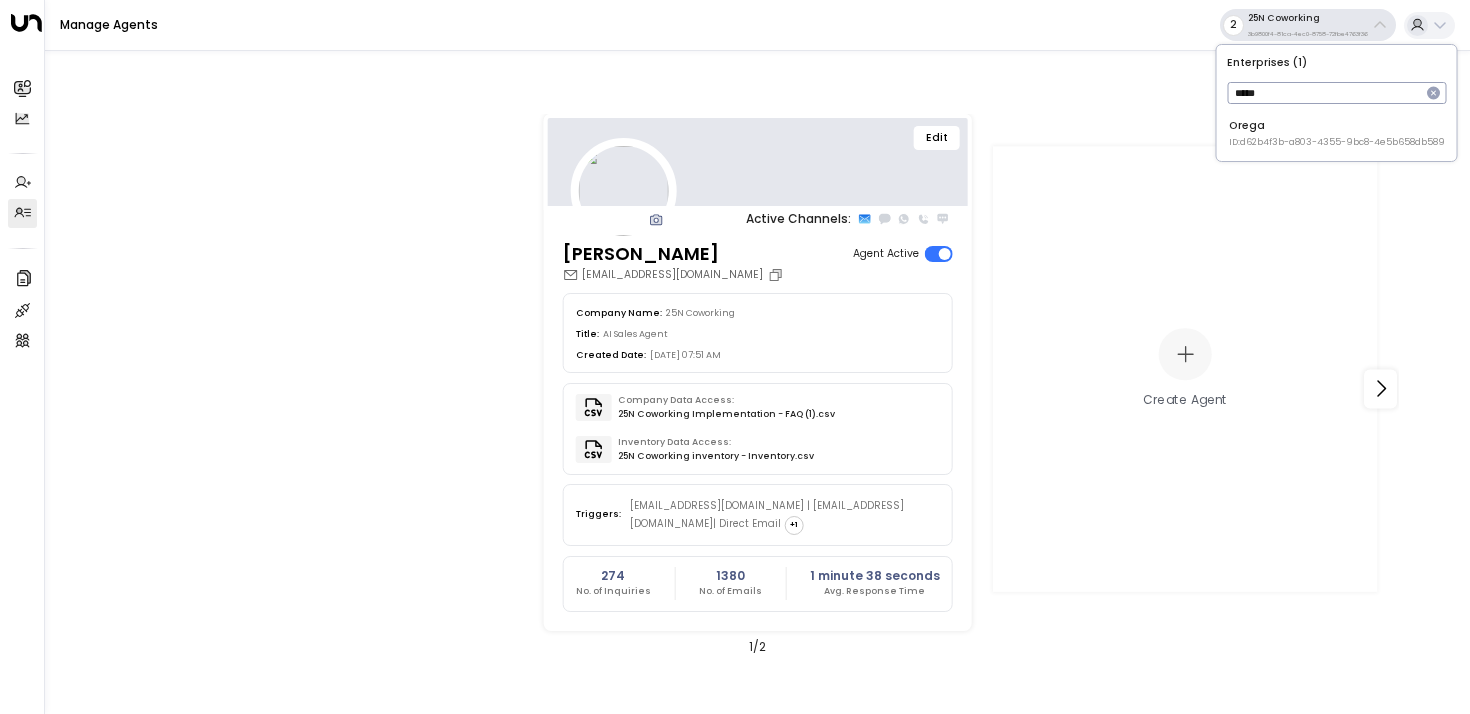 type on "*****" 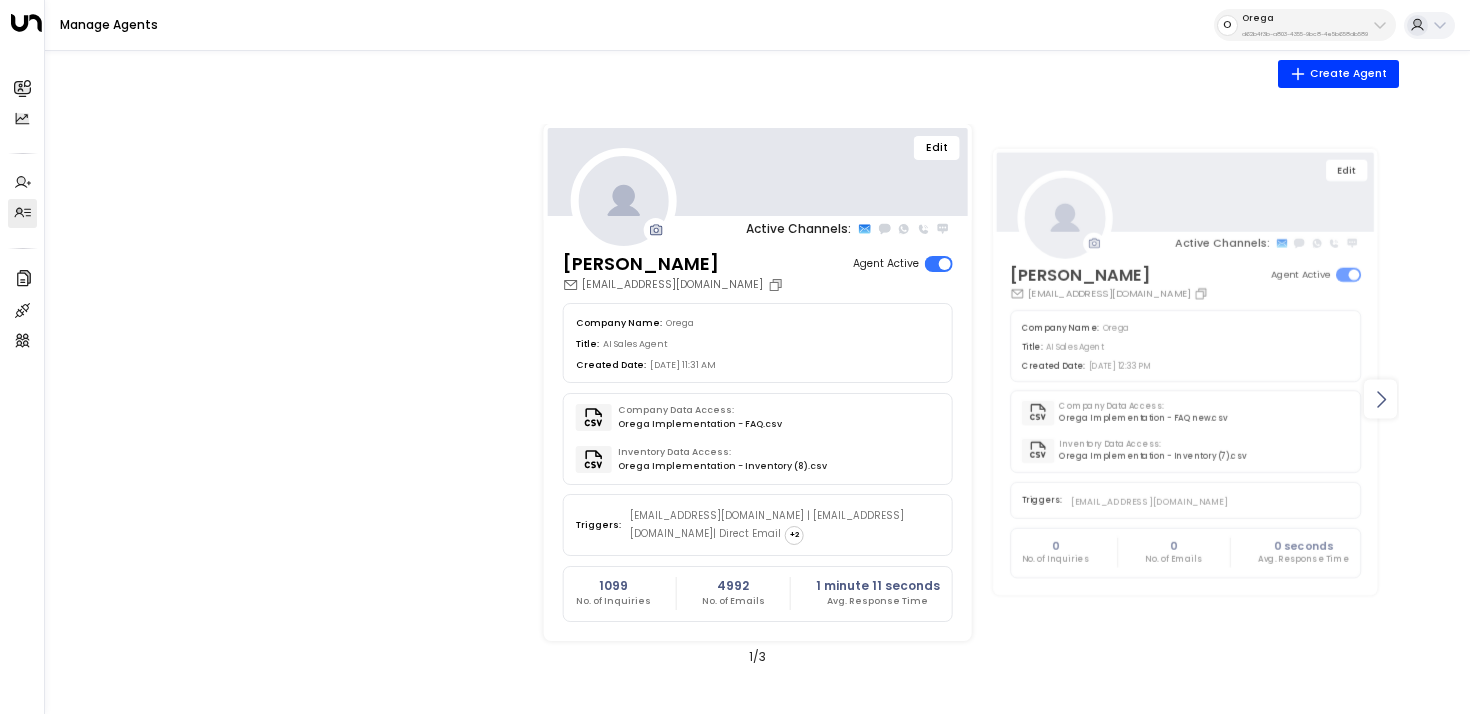click 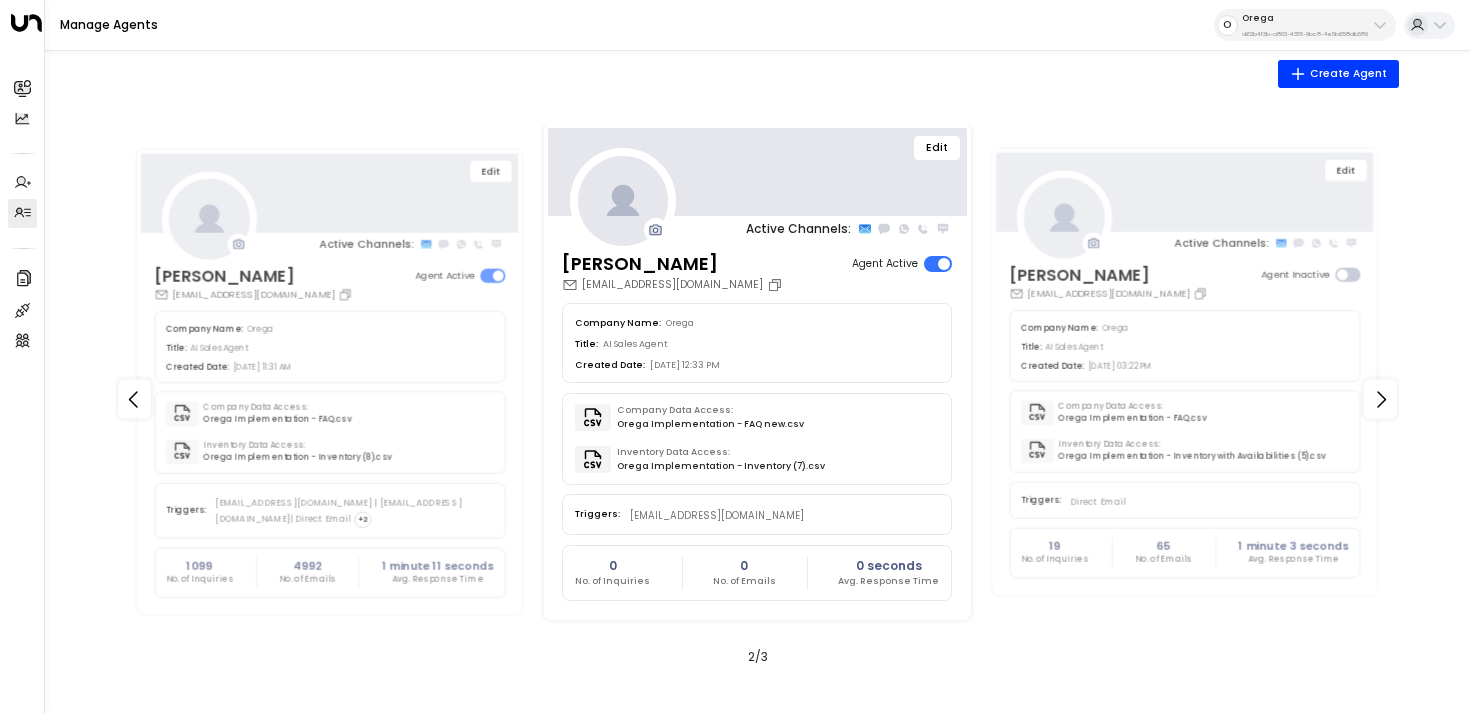 click on "Edit" at bounding box center [757, 172] 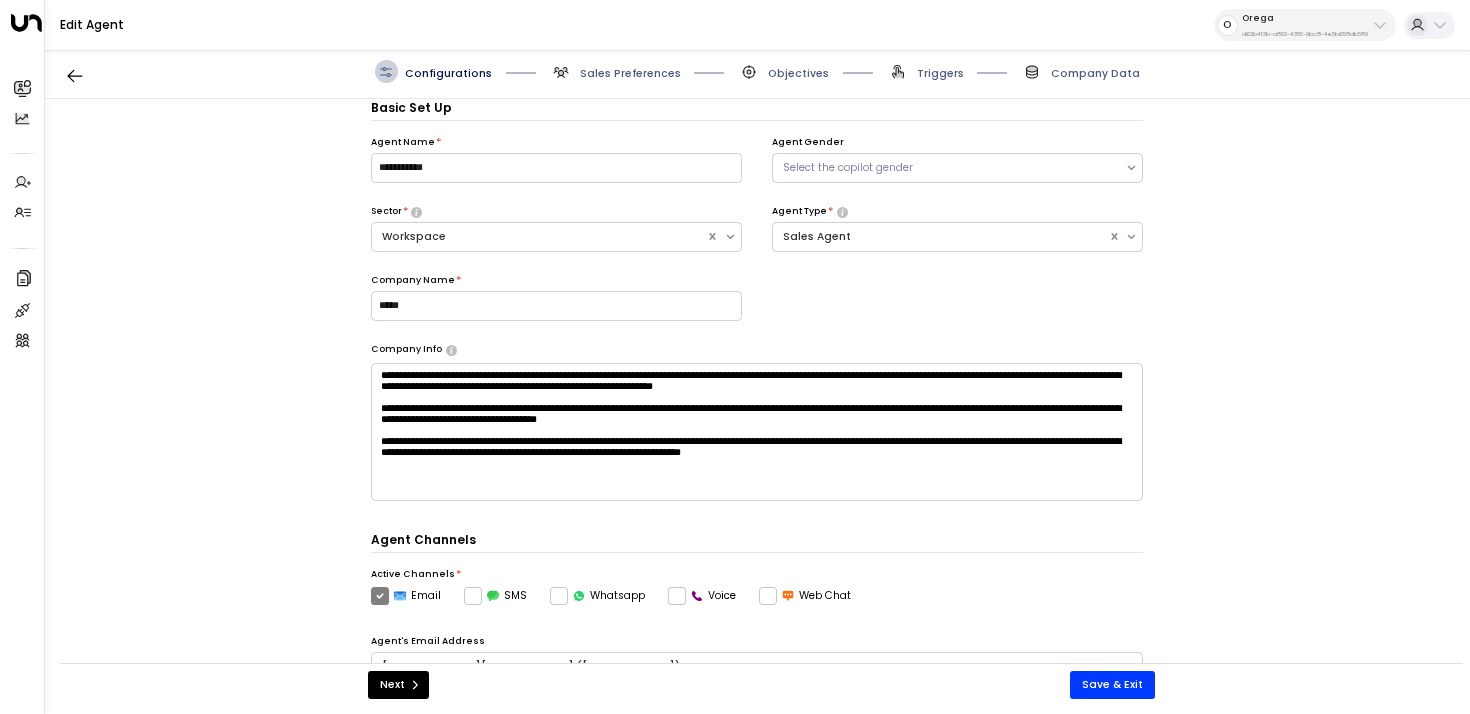 scroll, scrollTop: 497, scrollLeft: 0, axis: vertical 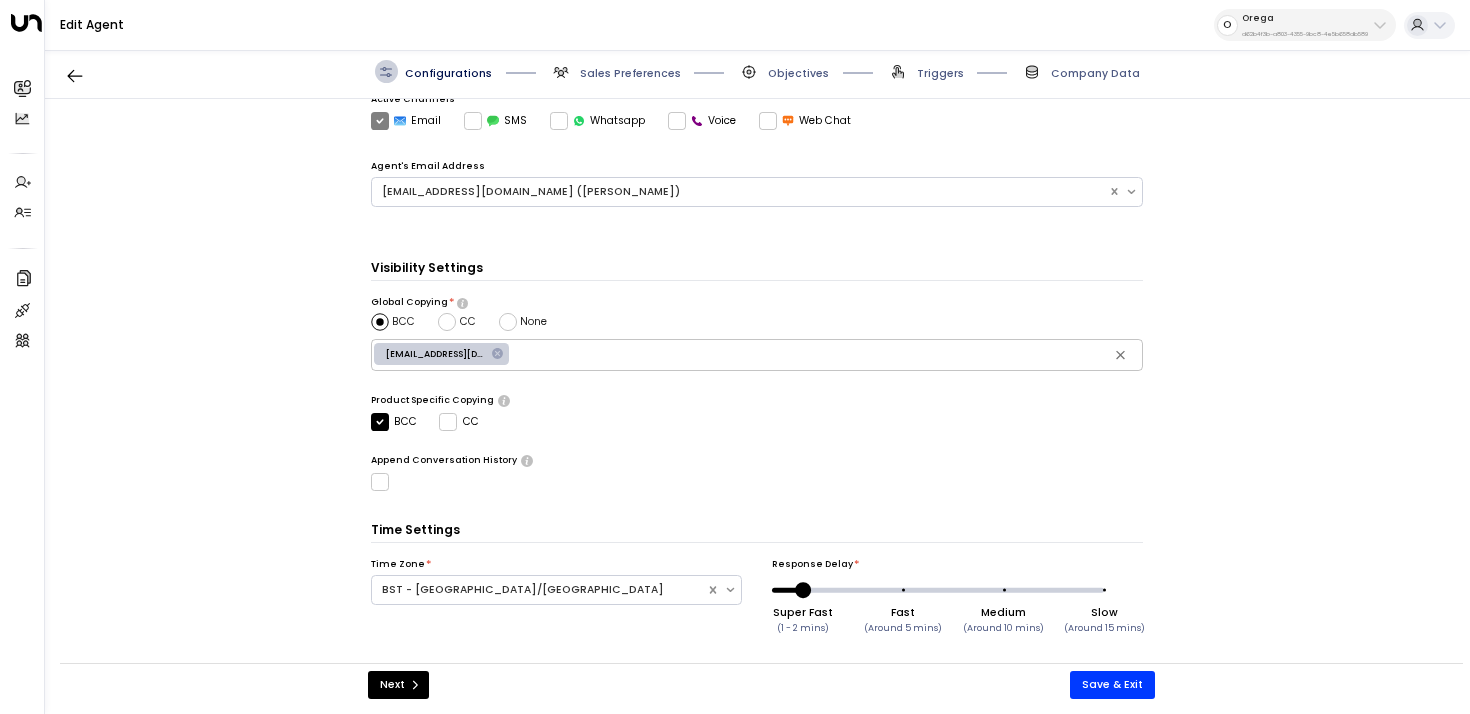 click on "Triggers" at bounding box center [925, 71] 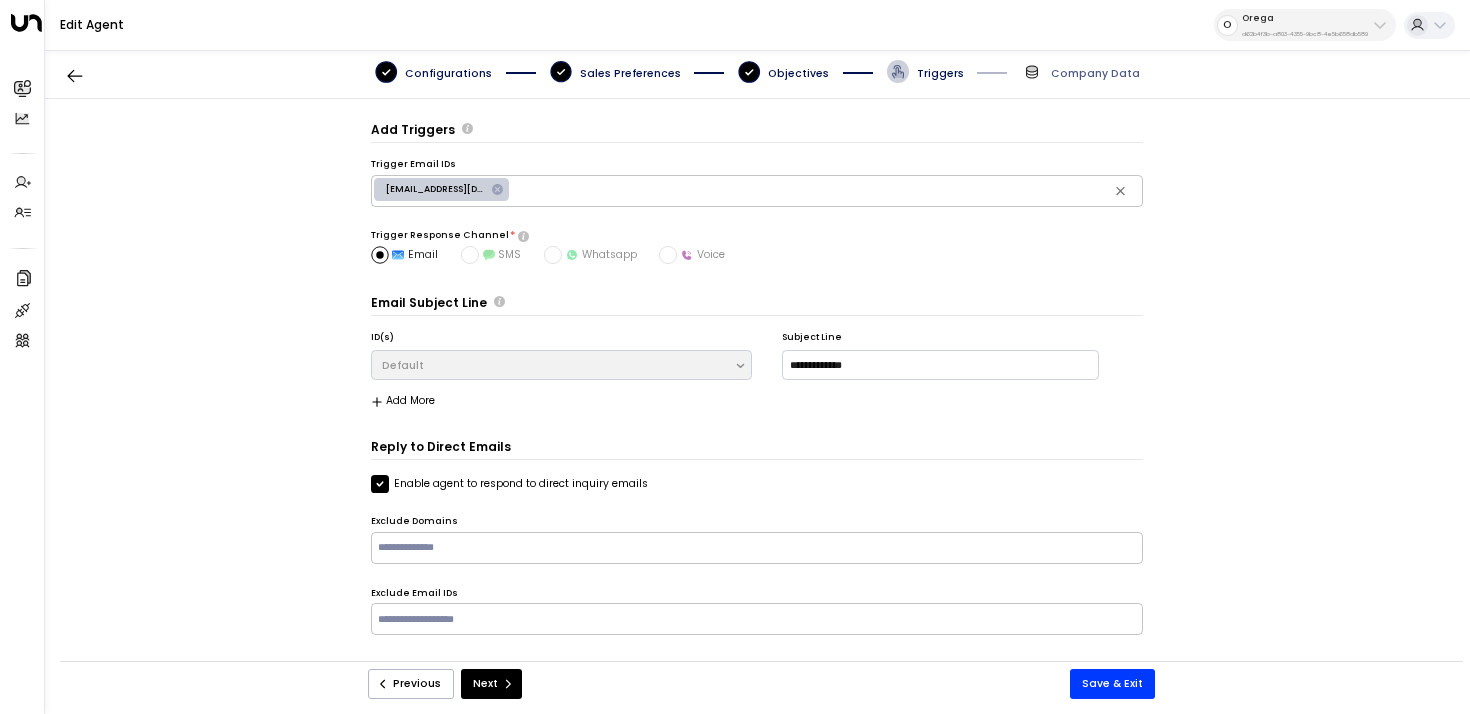 scroll, scrollTop: 0, scrollLeft: 0, axis: both 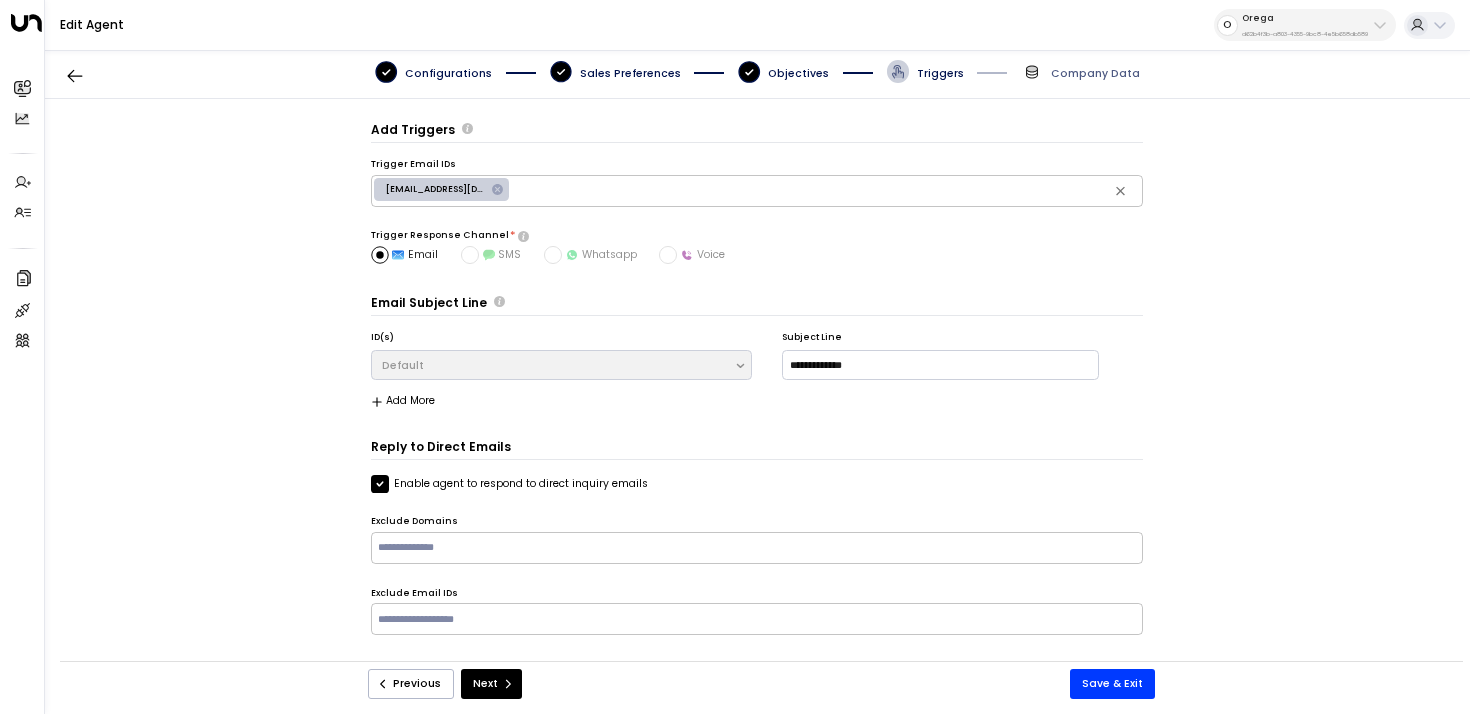click on "[EMAIL_ADDRESS][DOMAIN_NAME]" at bounding box center [441, 189] 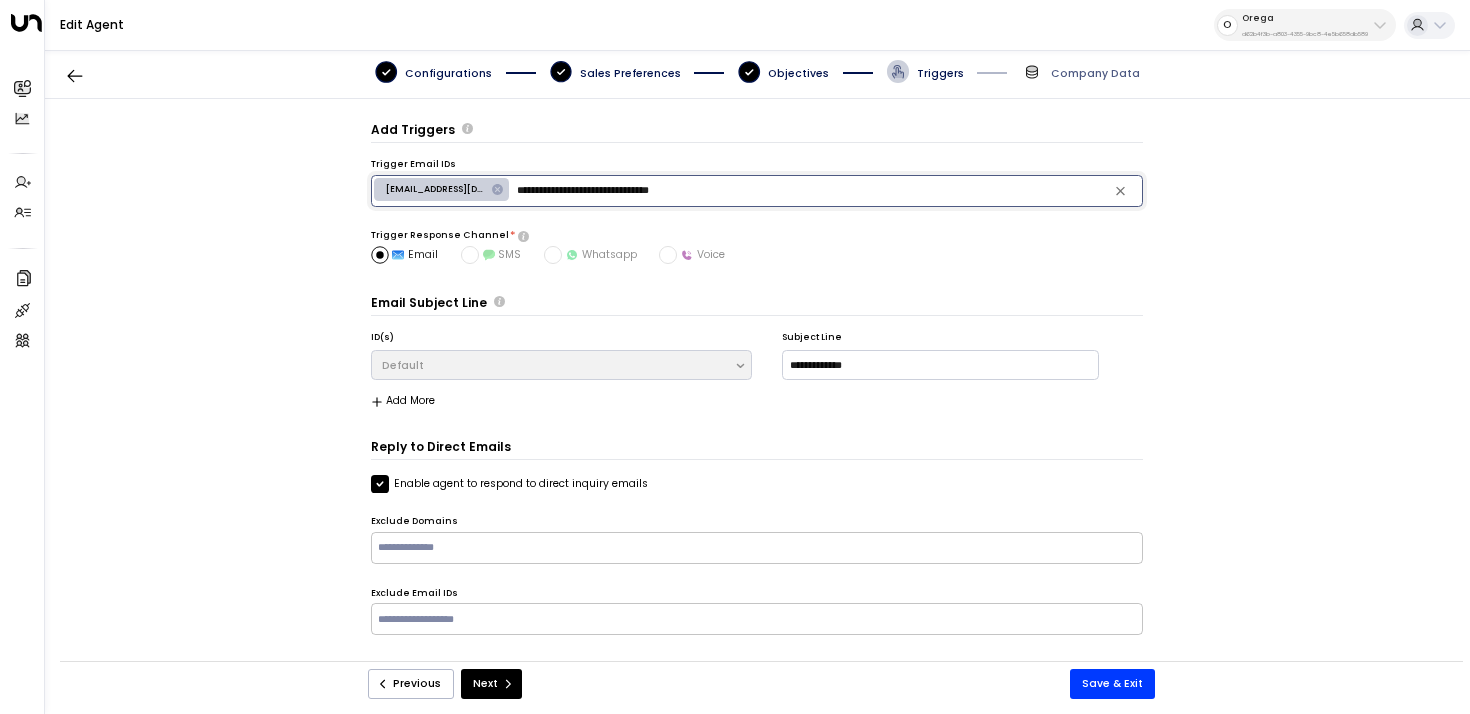 drag, startPoint x: 734, startPoint y: 186, endPoint x: 501, endPoint y: 185, distance: 233.00215 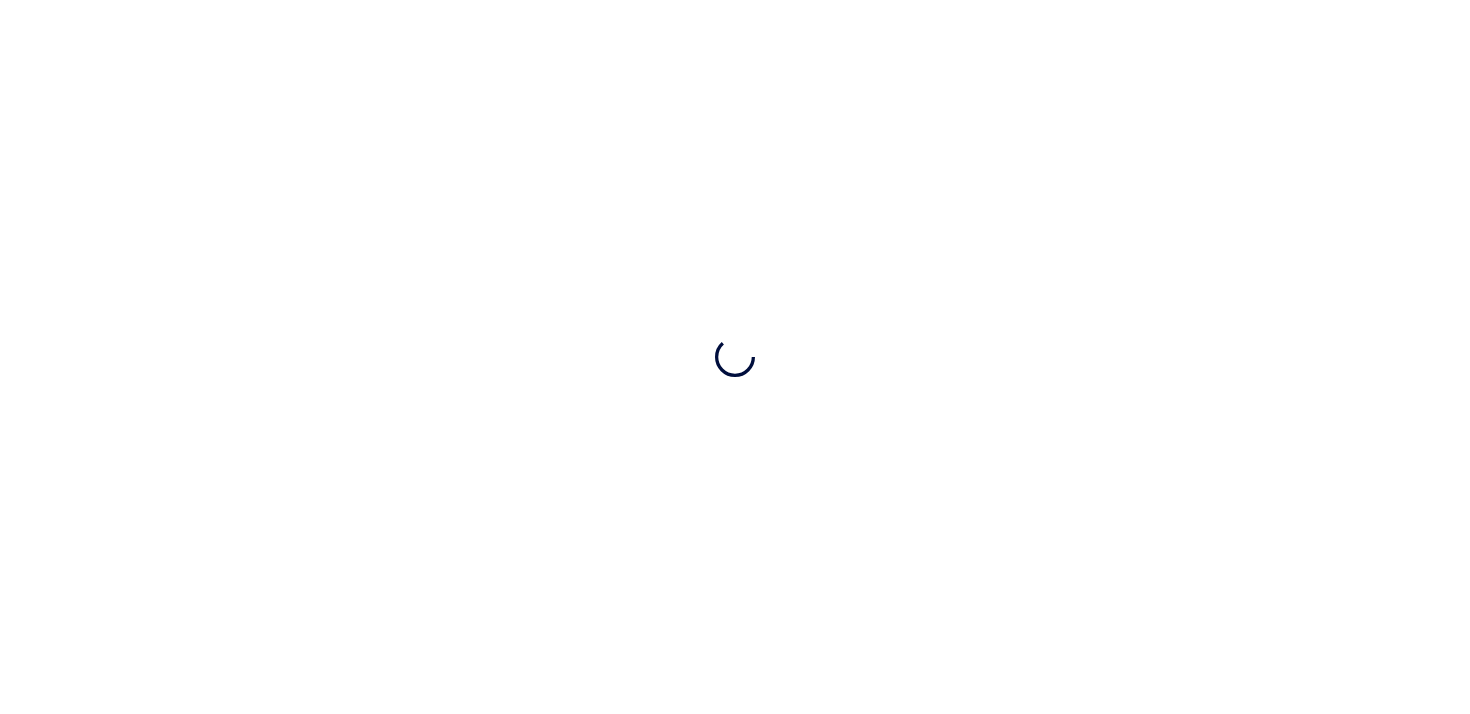 scroll, scrollTop: 0, scrollLeft: 0, axis: both 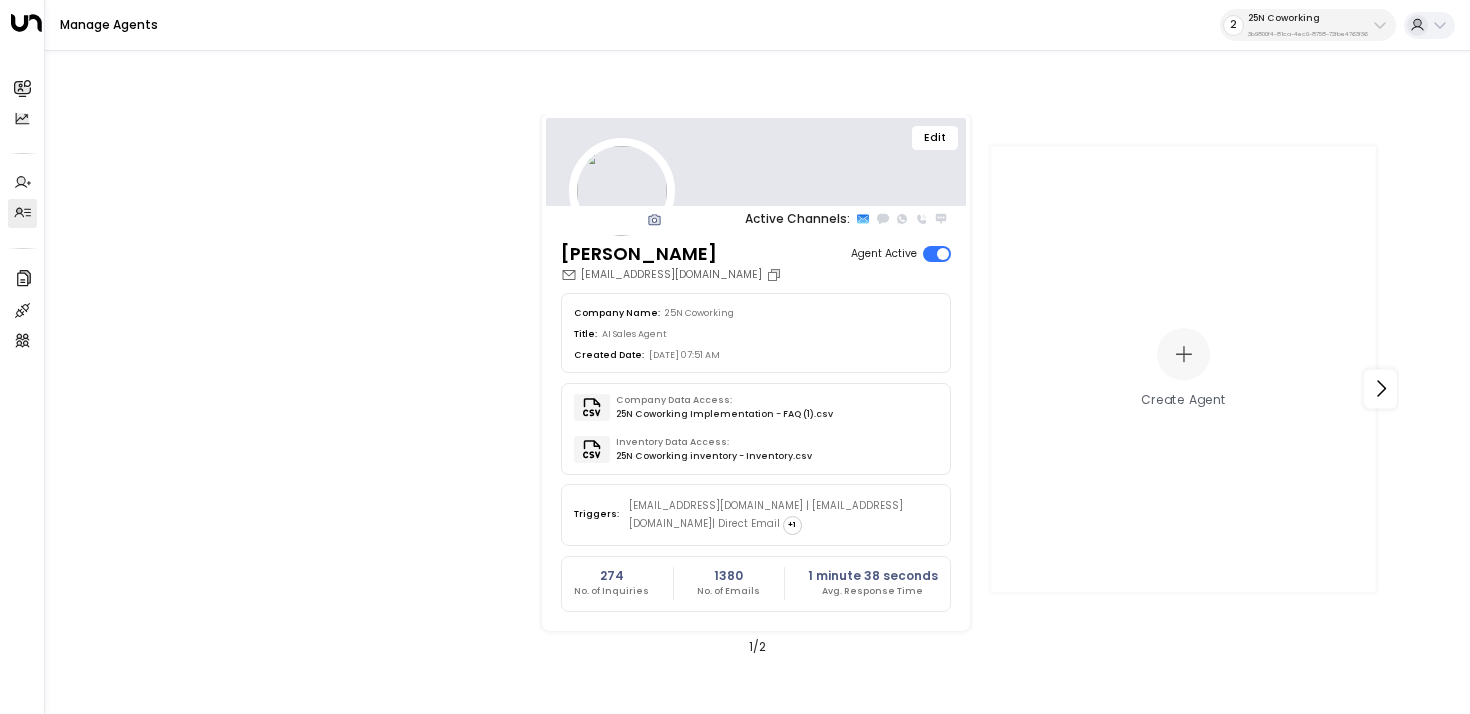 click on "25N Coworking" at bounding box center [1308, 18] 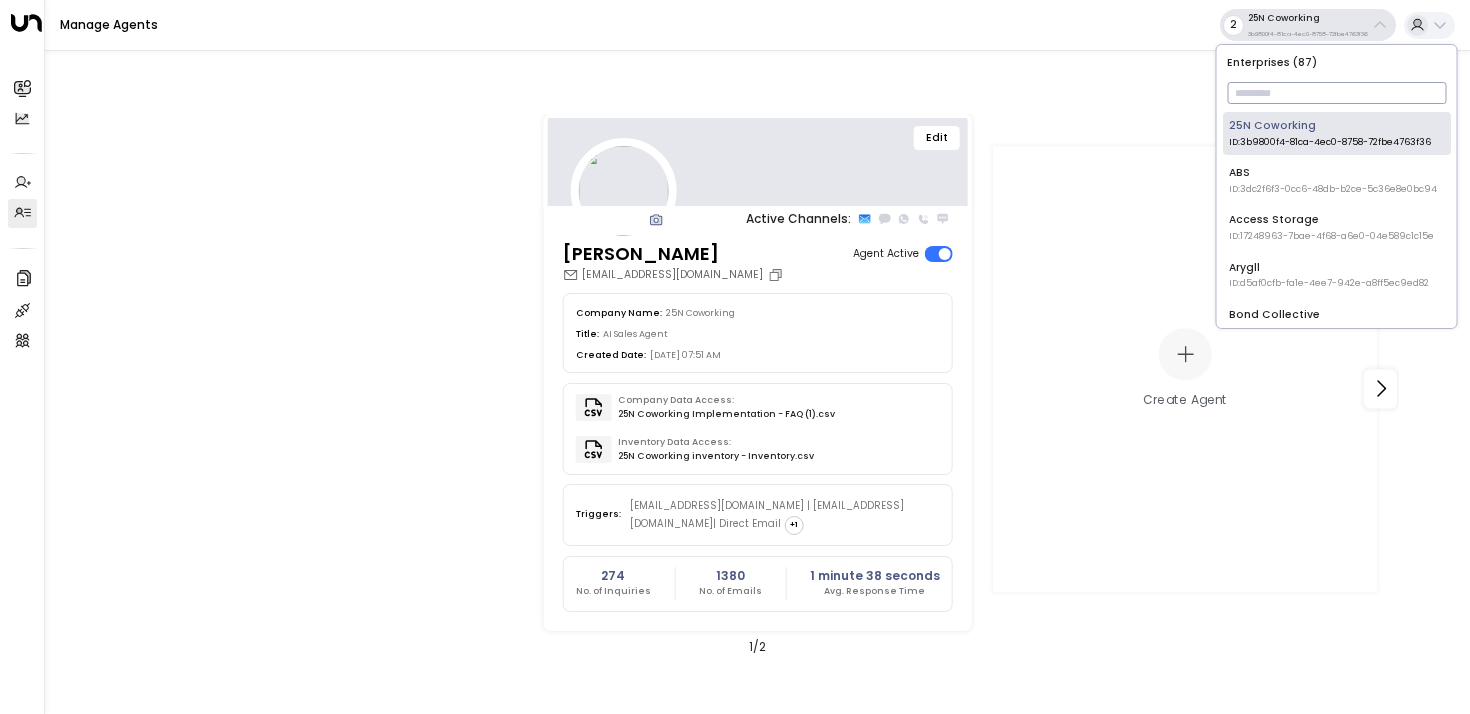 click at bounding box center (1336, 93) 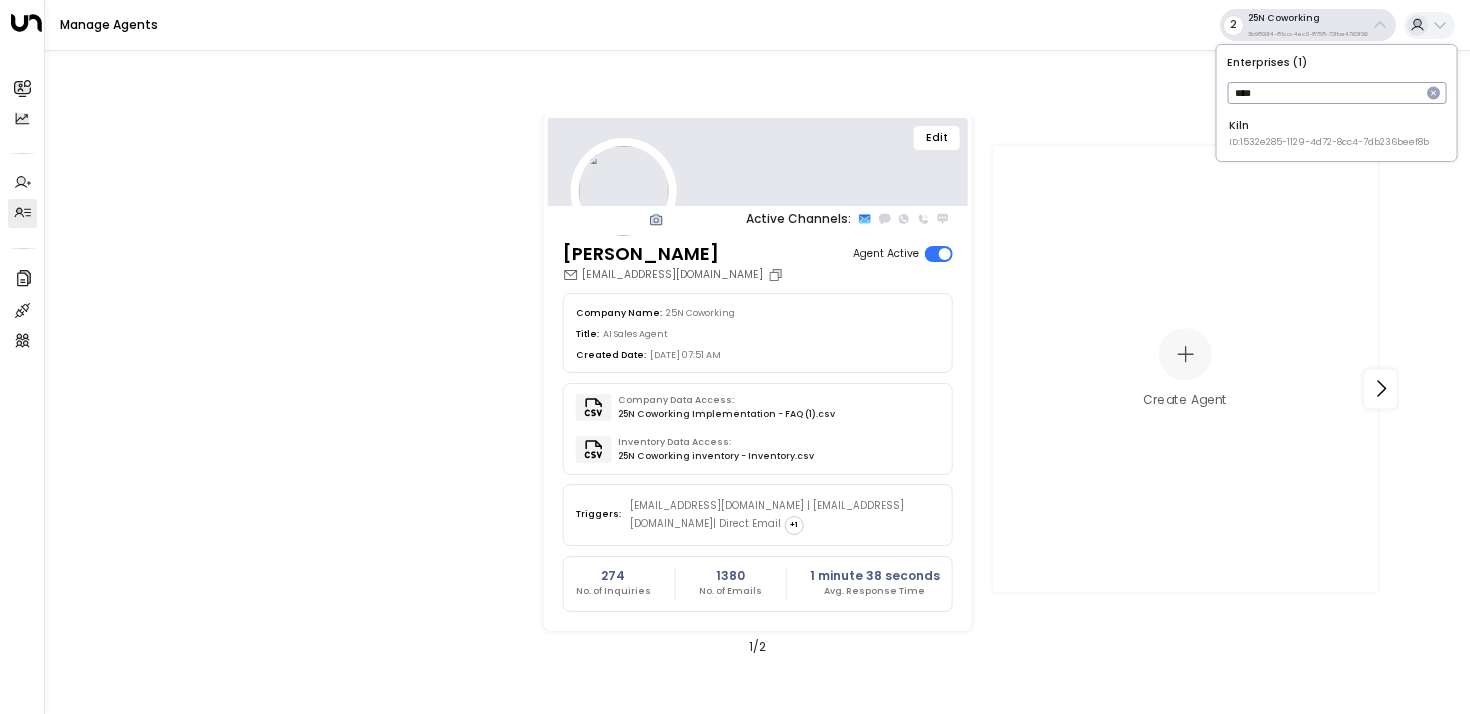 type on "****" 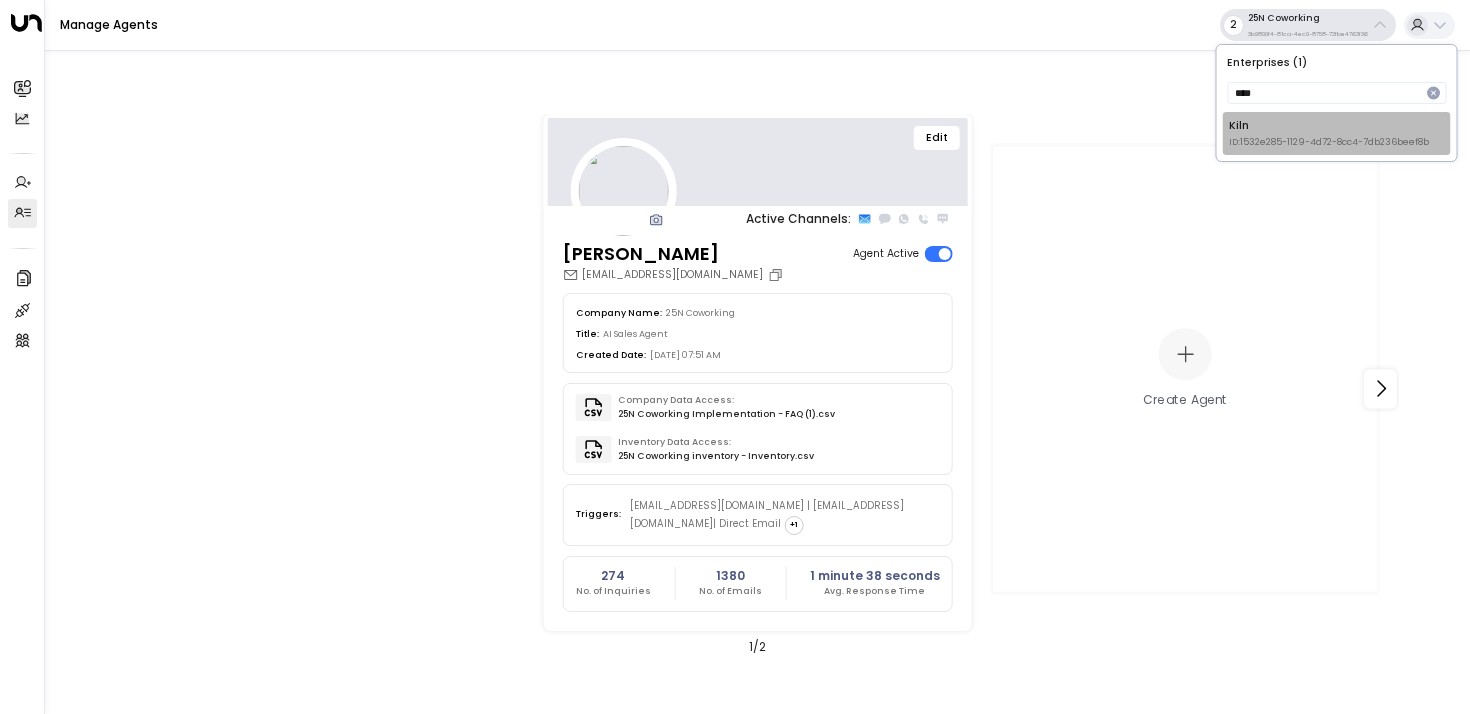 click on "ID:  1532e285-1129-4d72-8cc4-7db236beef8b" at bounding box center [1329, 143] 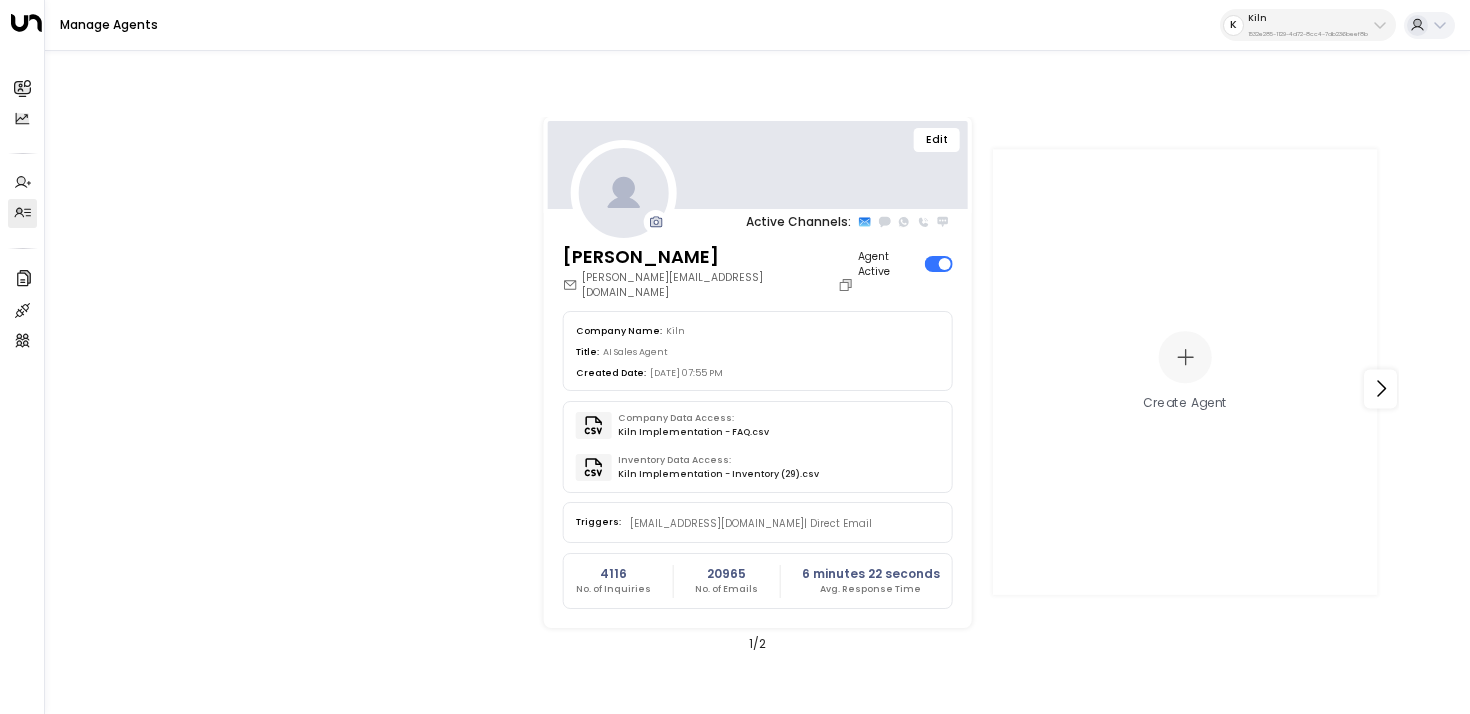 click on "Kiln 1532e285-1129-4d72-8cc4-7db236beef8b" at bounding box center [1308, 25] 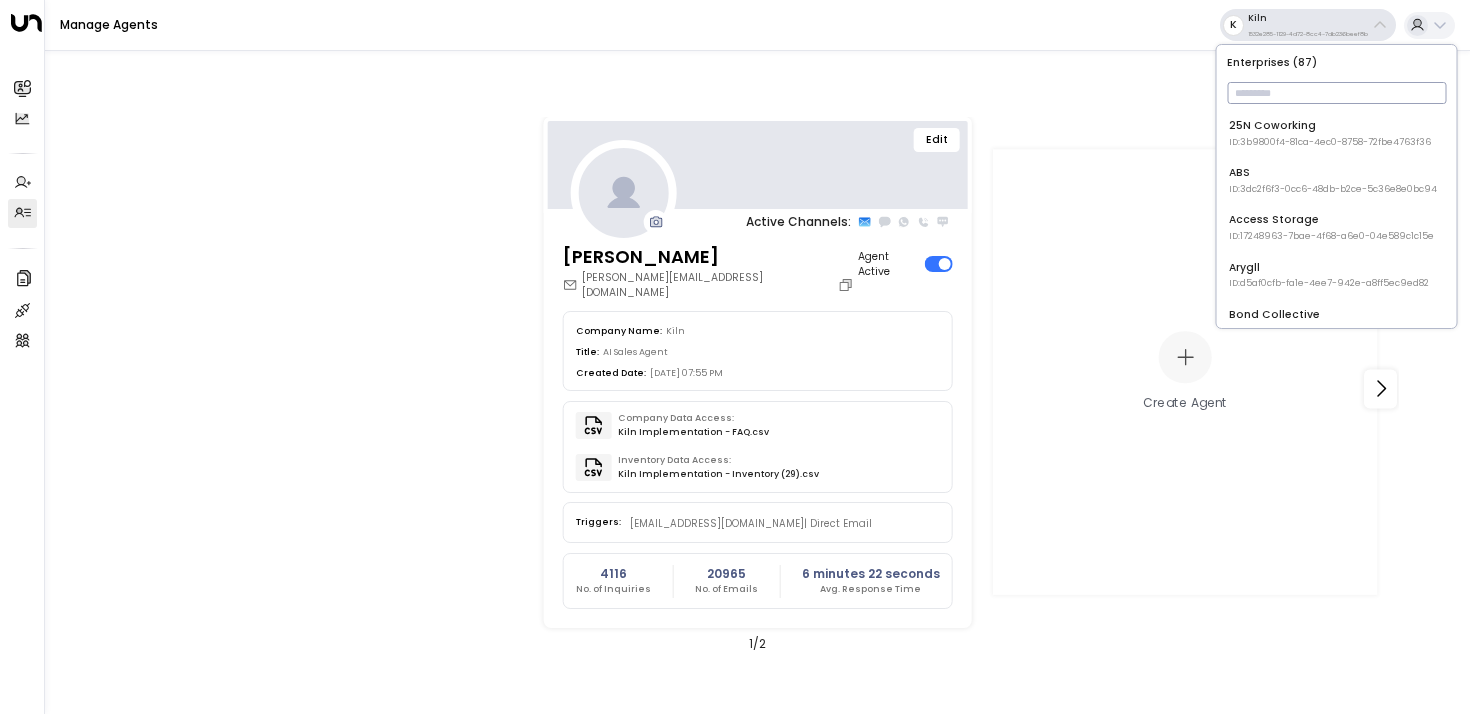 click at bounding box center [1336, 93] 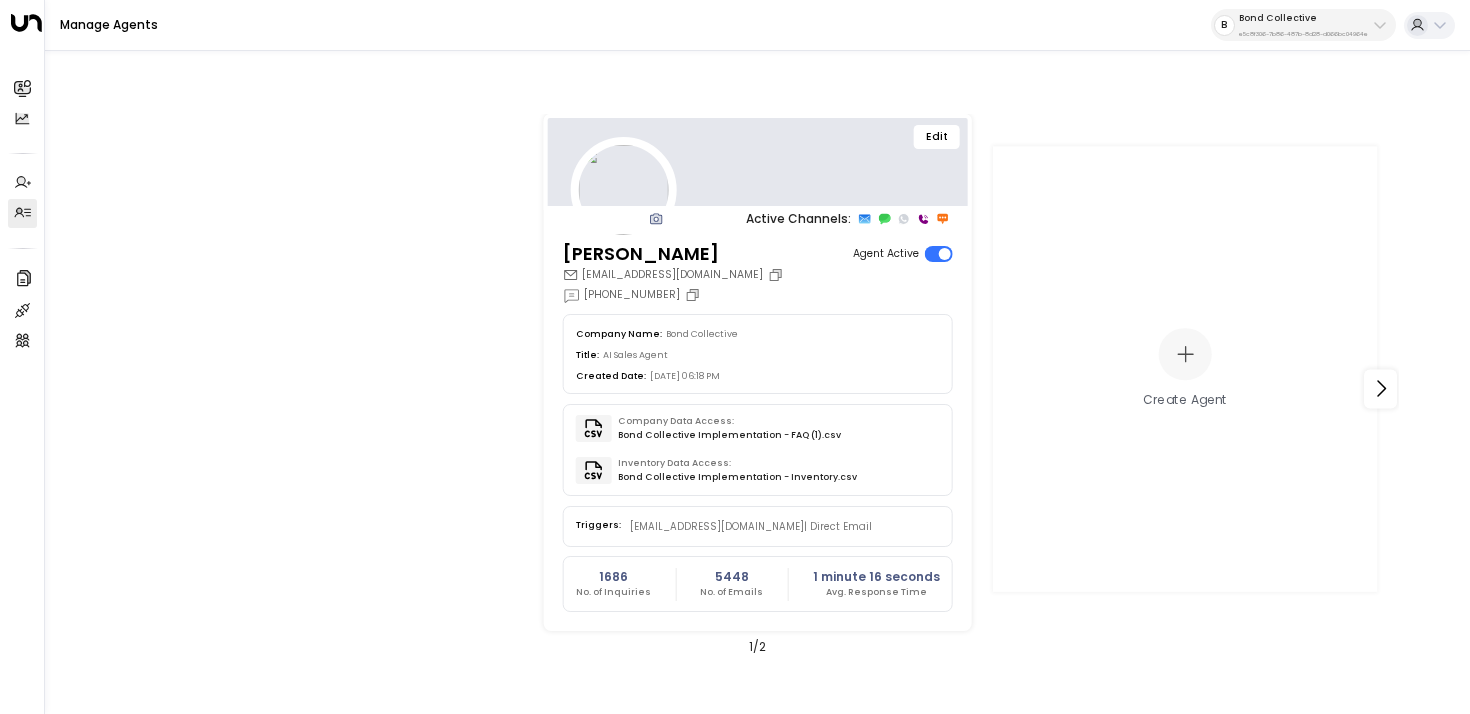click on "Bond Collective" at bounding box center (1303, 18) 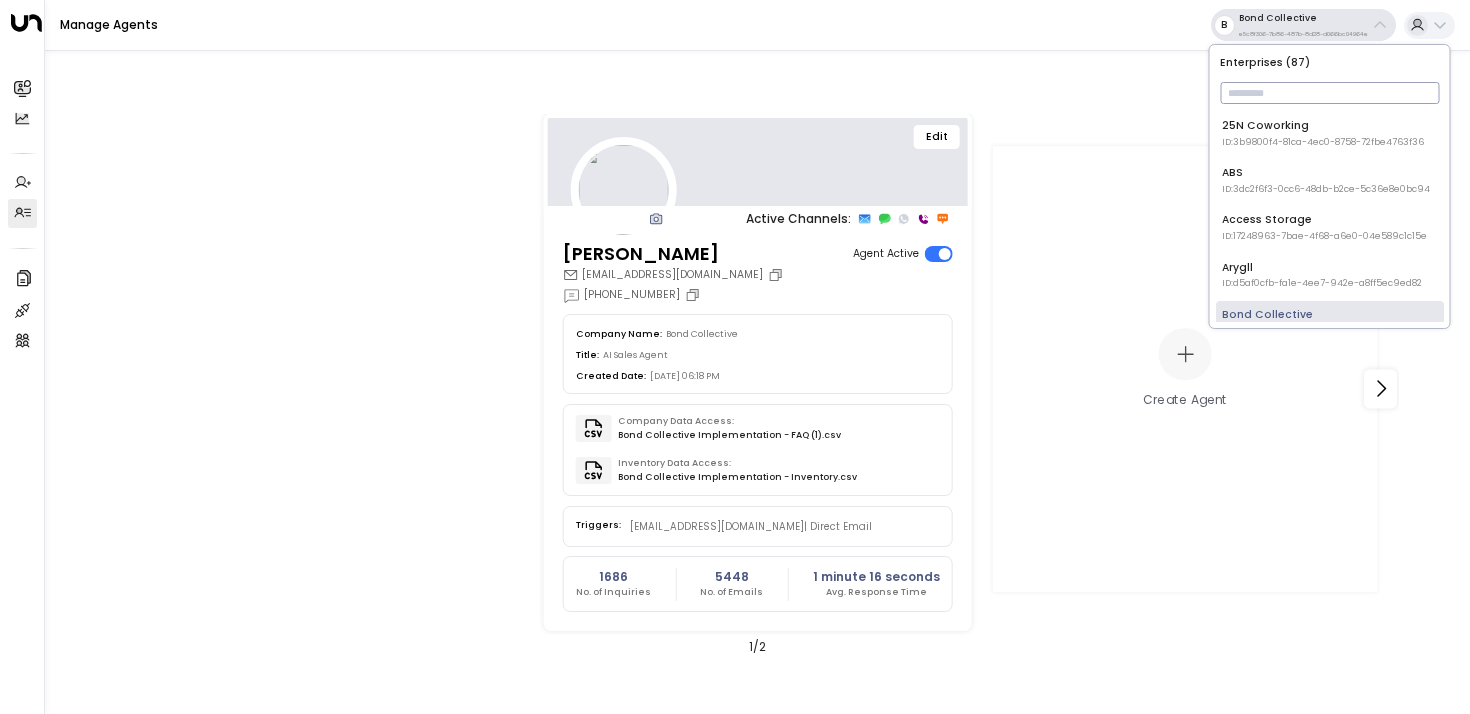 click at bounding box center (1329, 93) 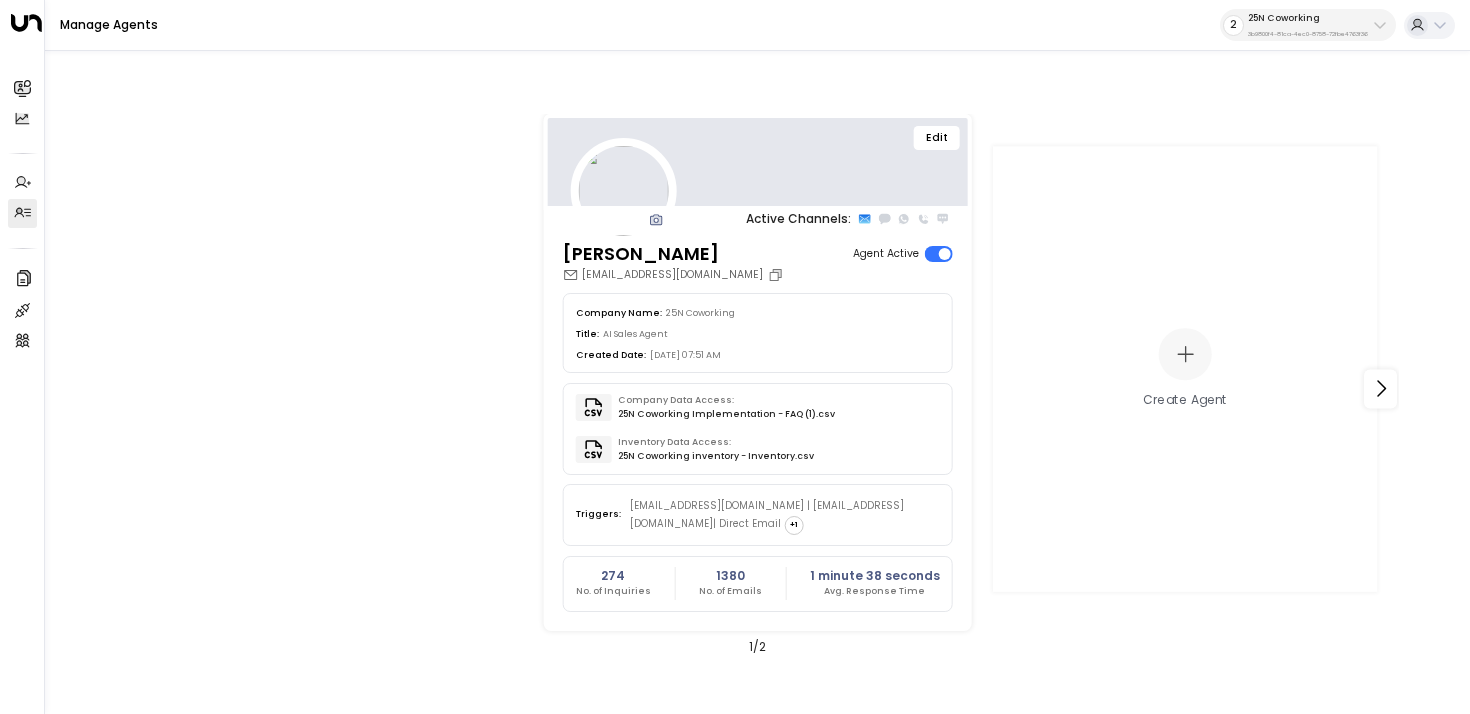 click on "3b9800f4-81ca-4ec0-8758-72fbe4763f36" at bounding box center [1308, 34] 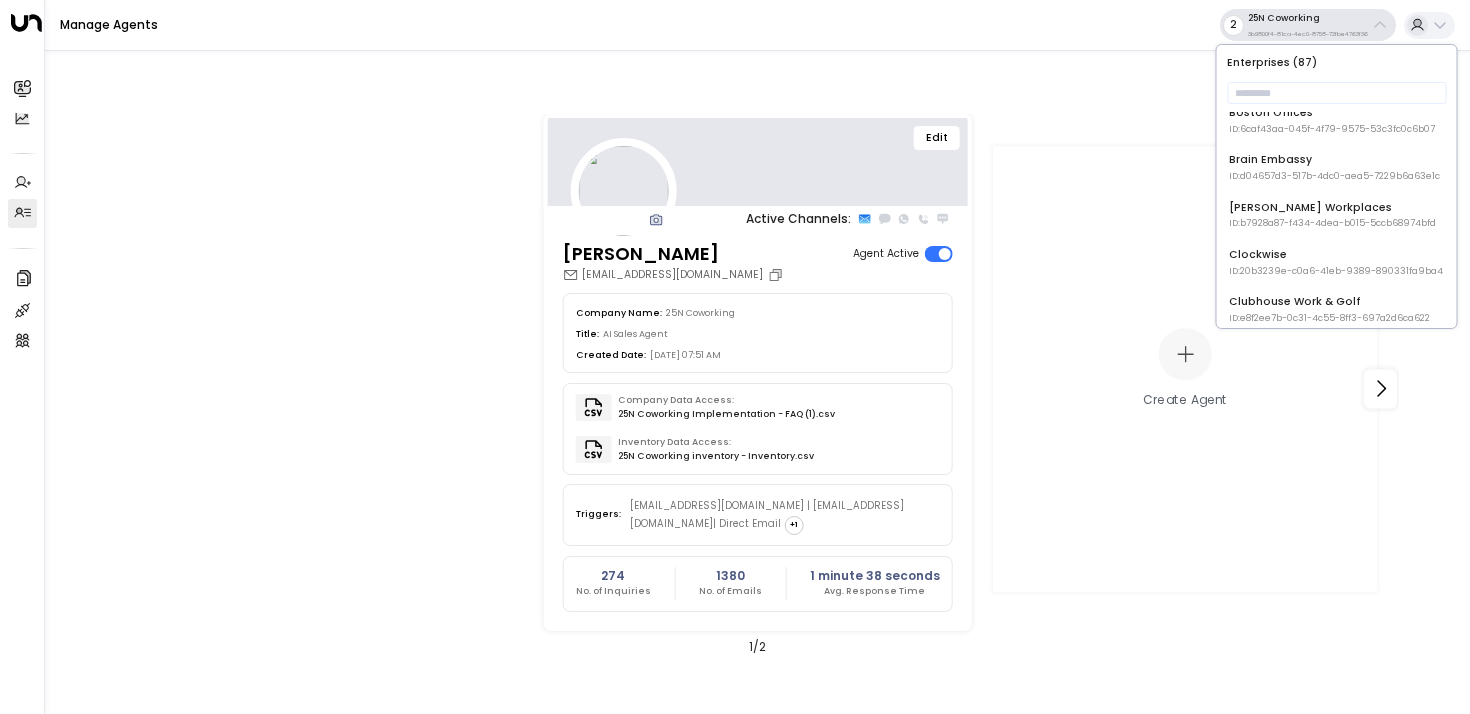 scroll, scrollTop: 254, scrollLeft: 0, axis: vertical 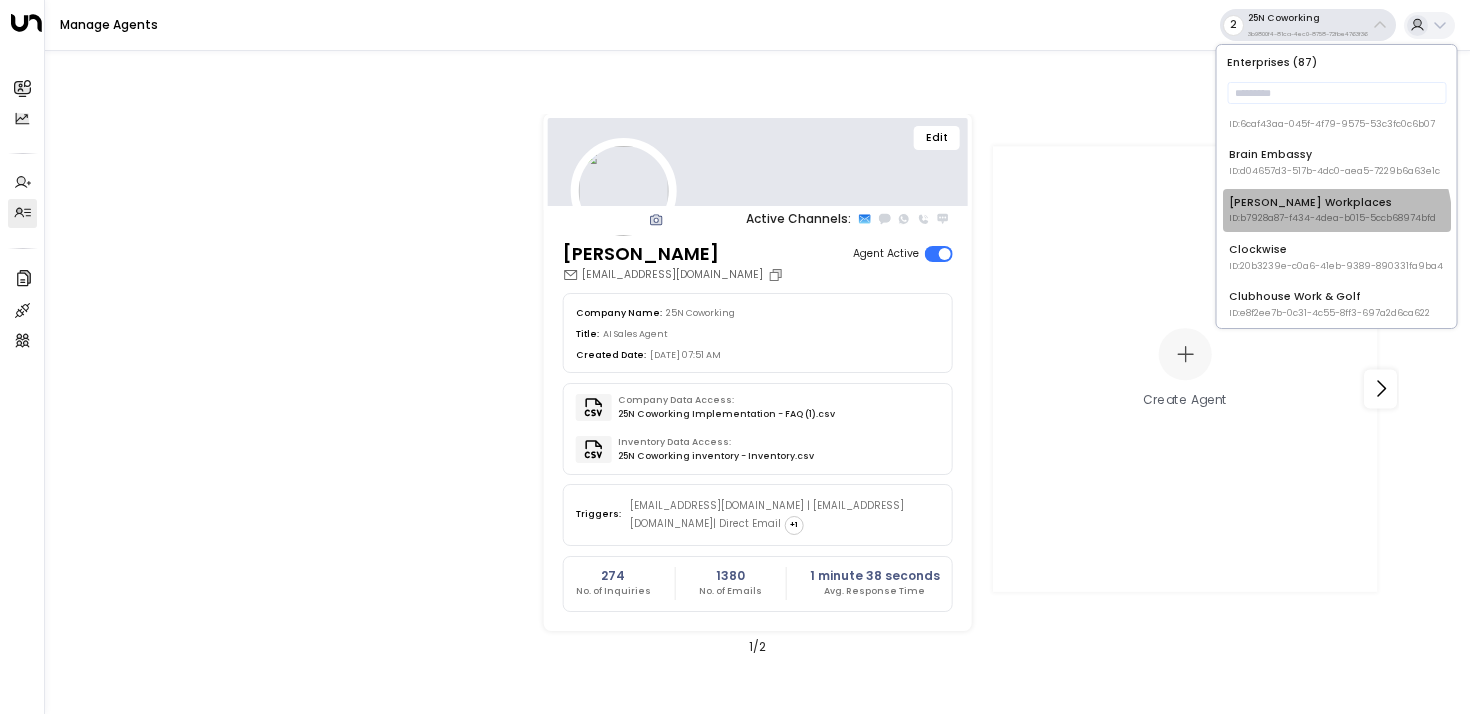 click on "Carr Workplaces ID:  b7928a87-f434-4dea-b015-5ccb68974bfd" at bounding box center (1337, 210) 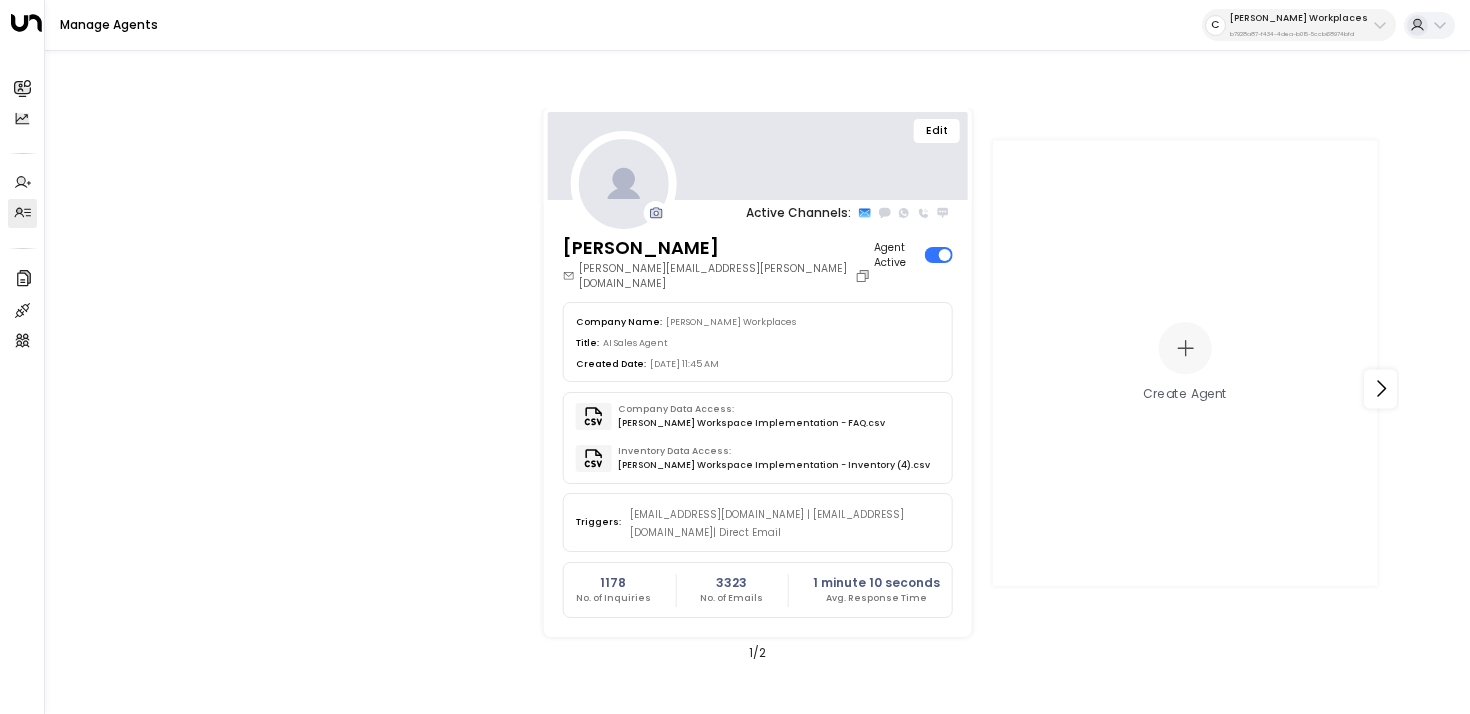 click on "Carr Workplaces b7928a87-f434-4dea-b015-5ccb68974bfd" at bounding box center (1299, 25) 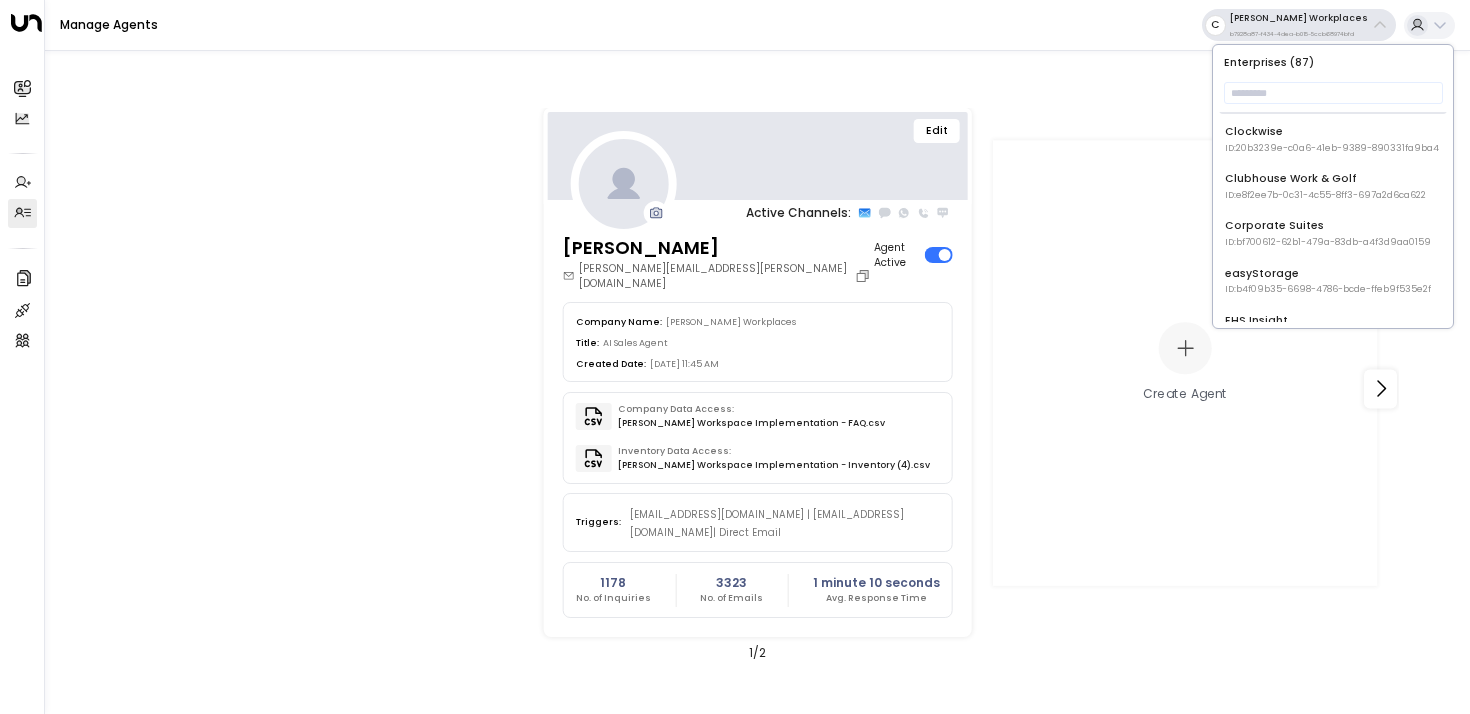 scroll, scrollTop: 380, scrollLeft: 0, axis: vertical 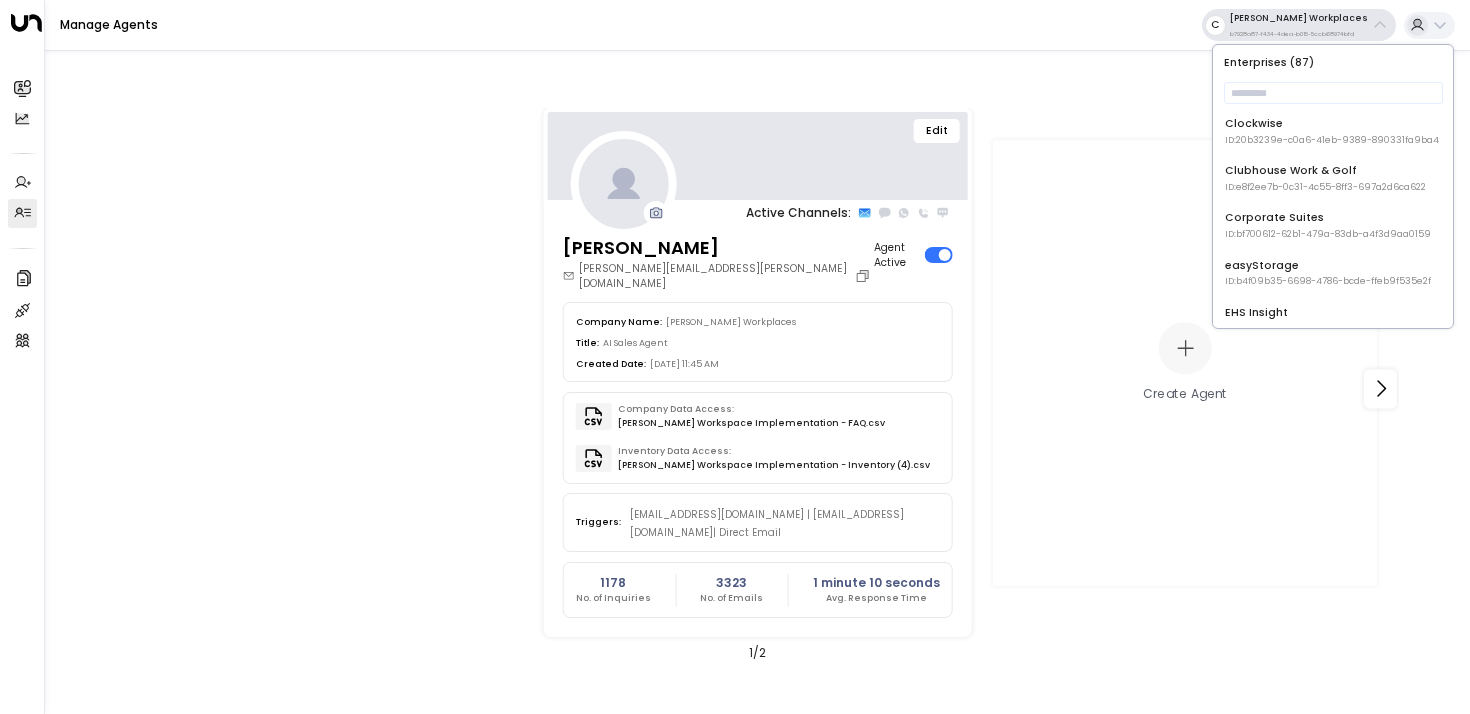 click on "Corporate Suites ID:  bf700612-62b1-479a-83db-a4f3d9aa0159" at bounding box center (1328, 225) 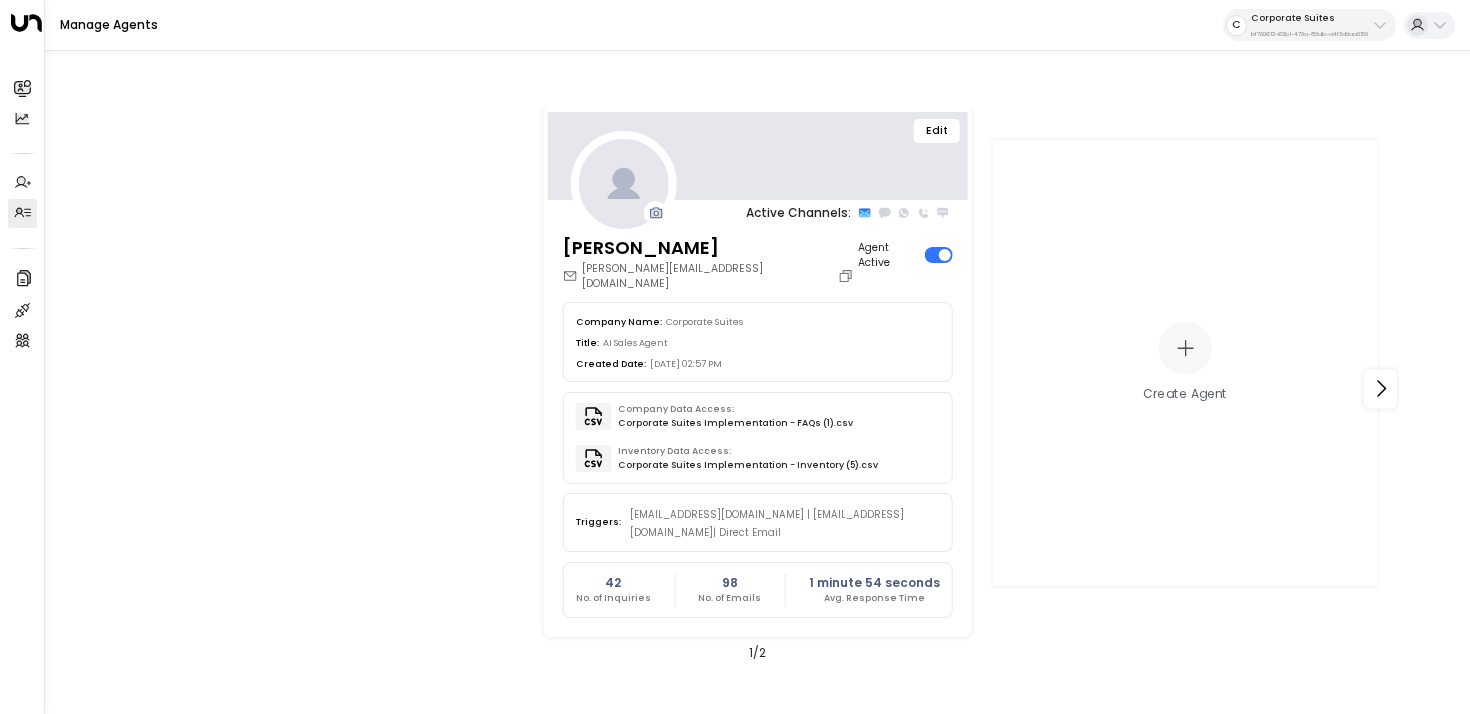 click on "Corporate Suites" at bounding box center (1309, 18) 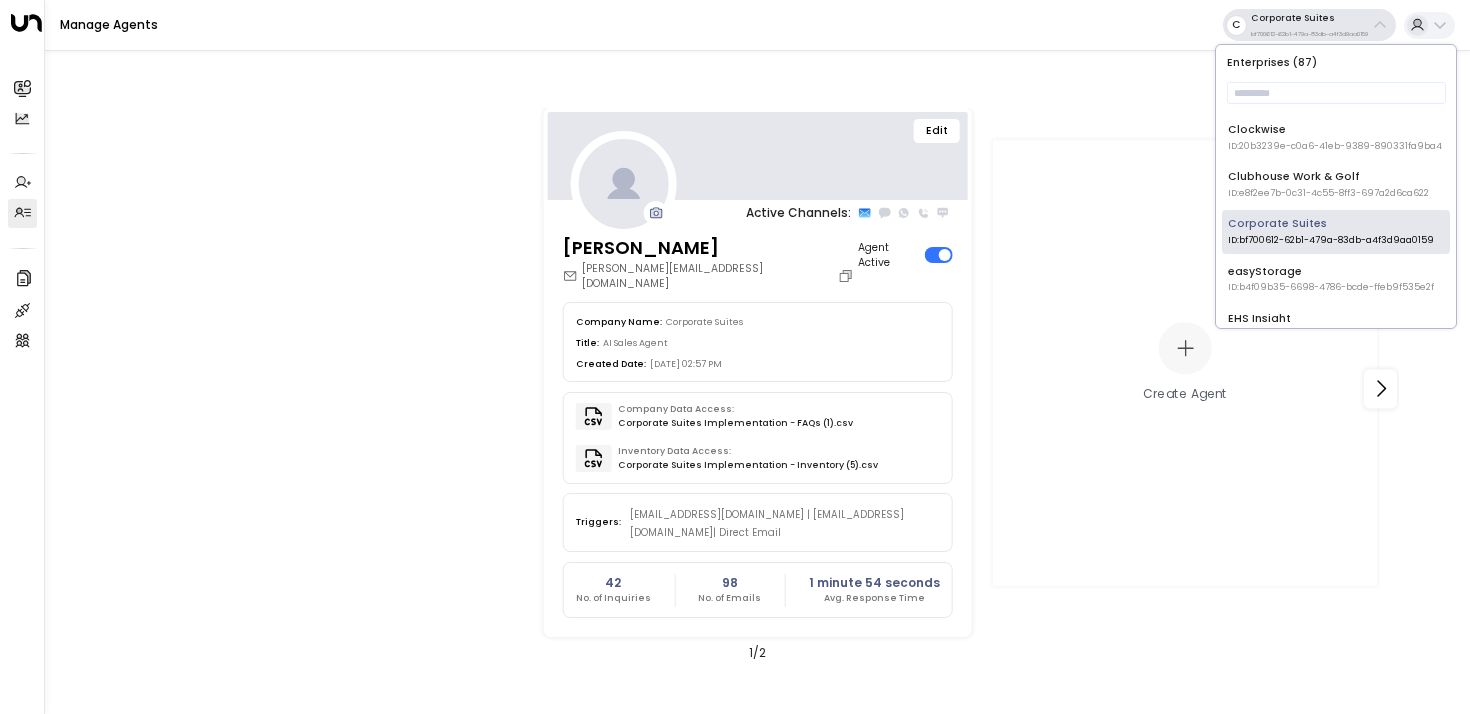 scroll, scrollTop: 431, scrollLeft: 0, axis: vertical 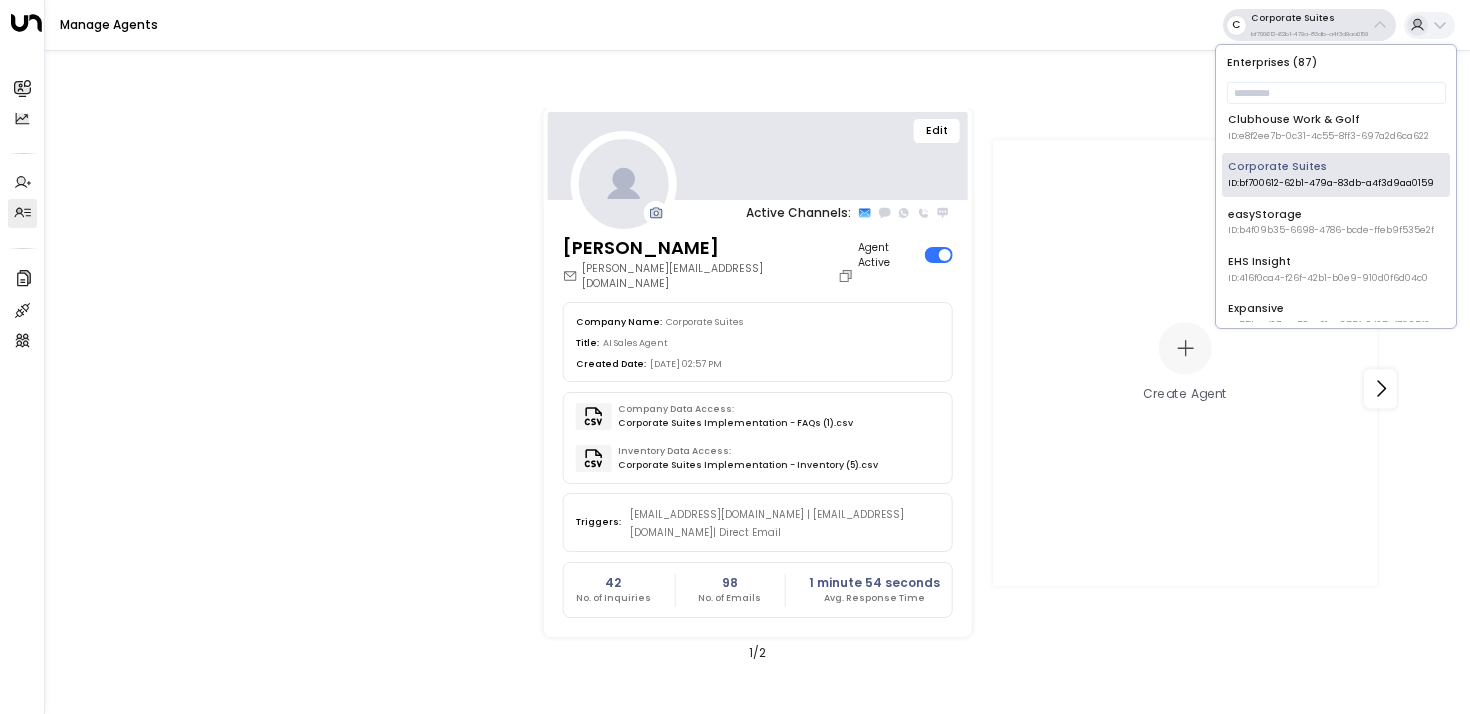 click on "ID:  b4f09b35-6698-4786-bcde-ffeb9f535e2f" at bounding box center [1331, 231] 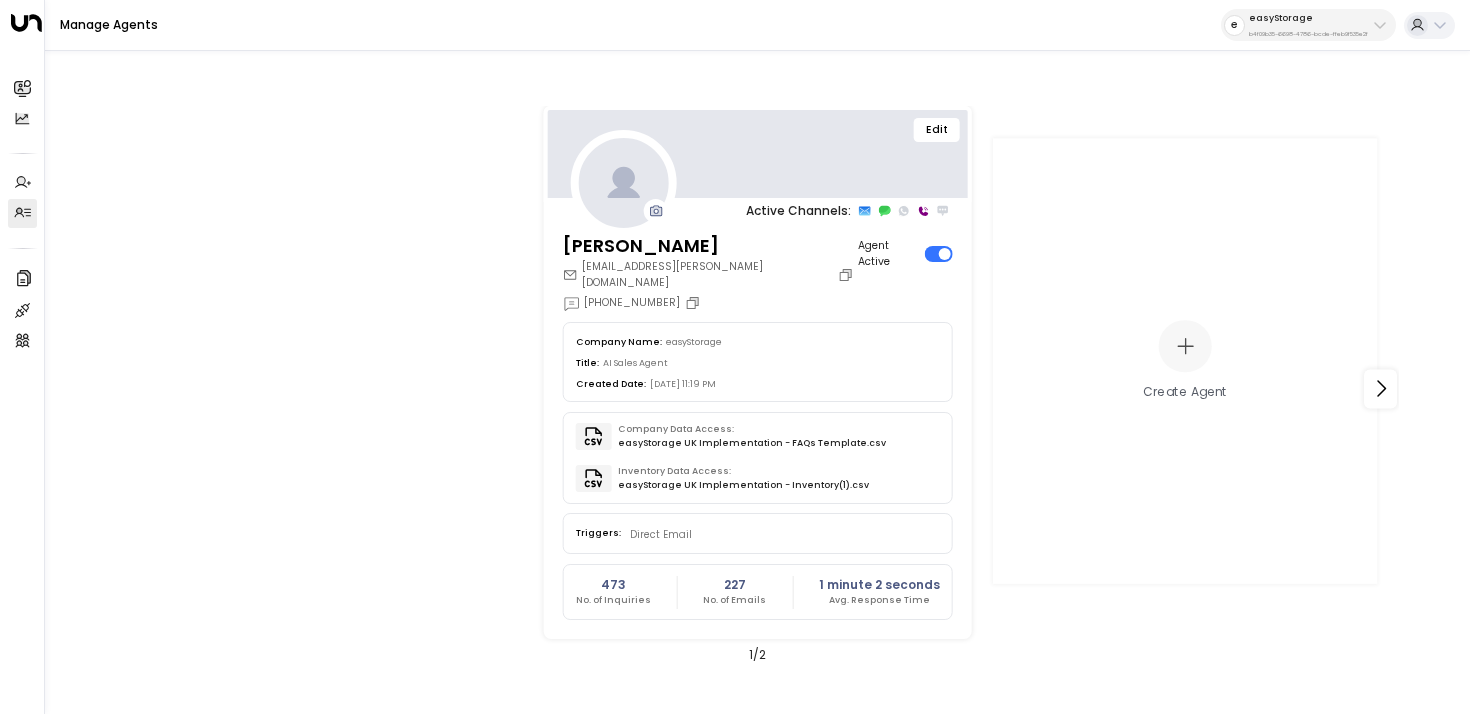 click on "easyStorage" at bounding box center (1308, 18) 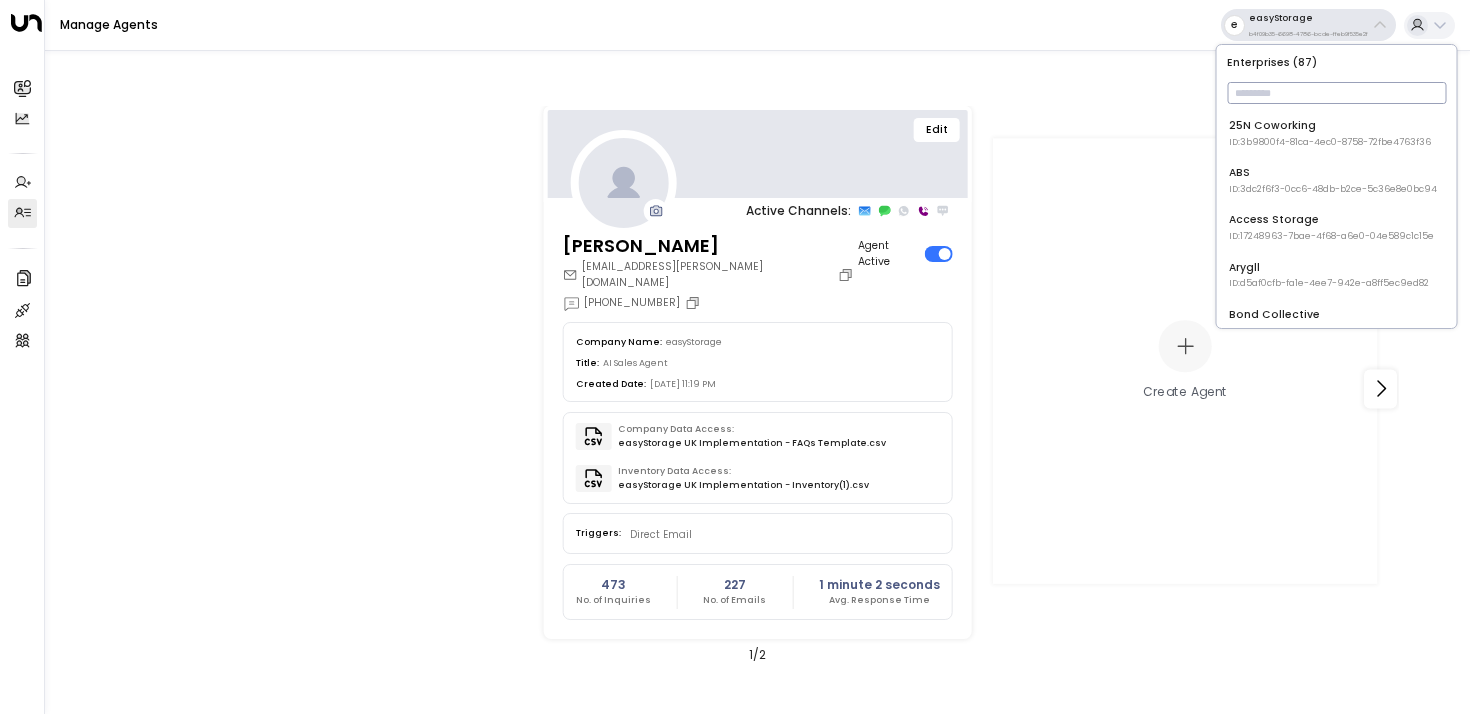 click at bounding box center (1336, 93) 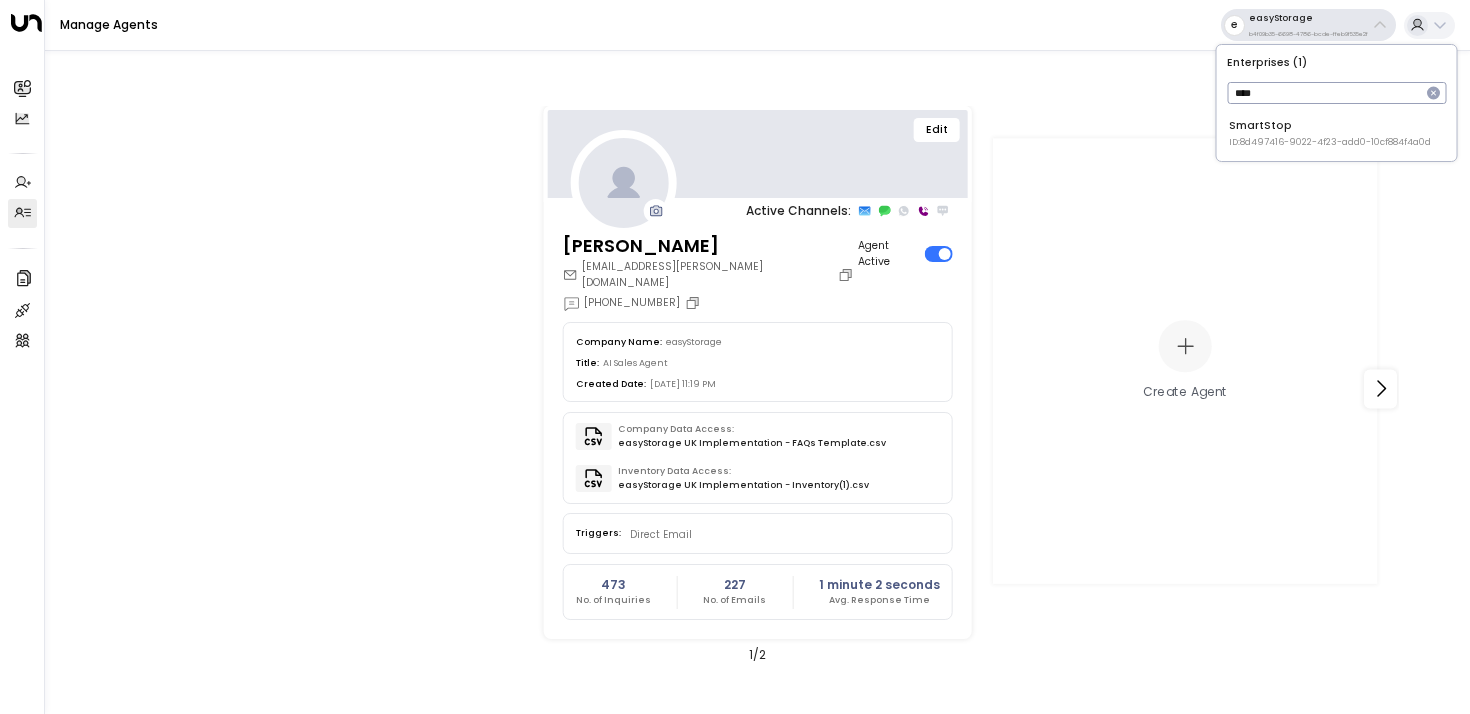type on "****" 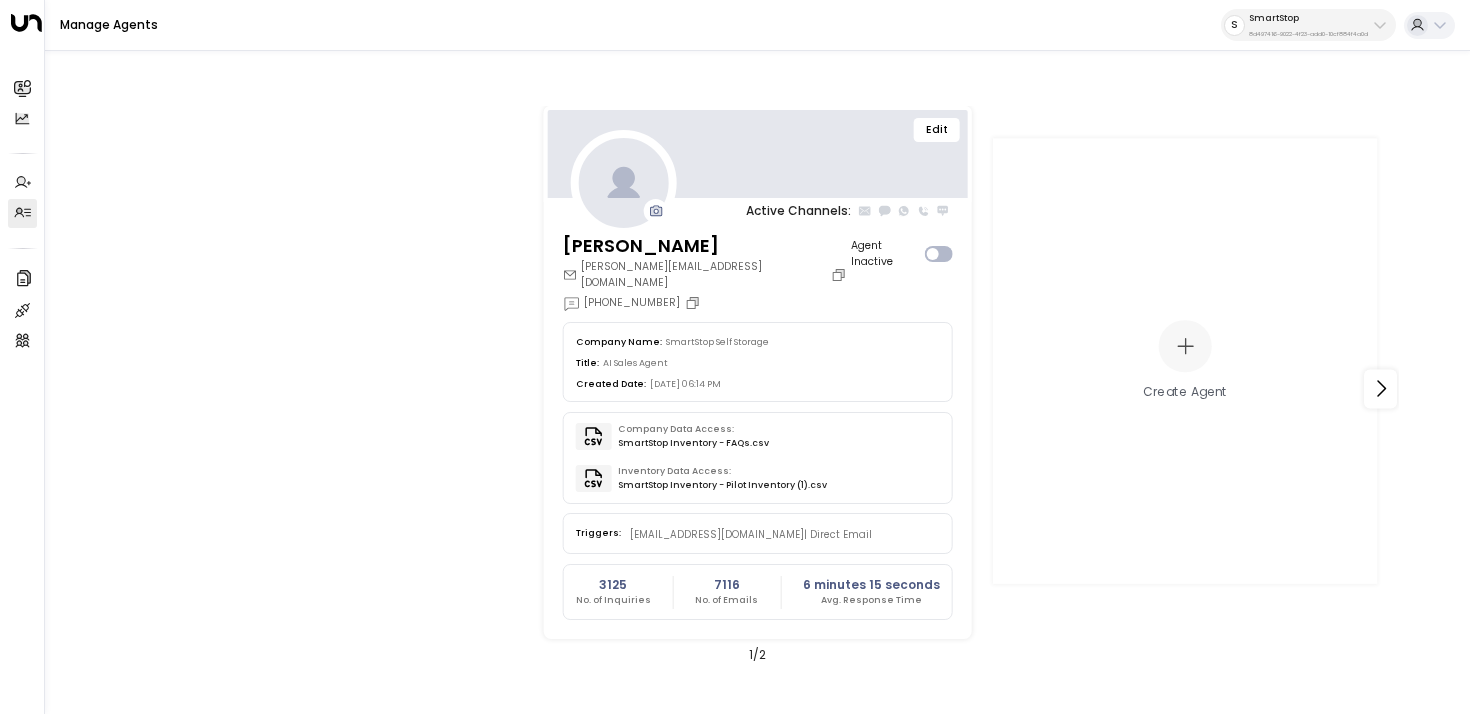 click on "SmartStop" at bounding box center (1308, 18) 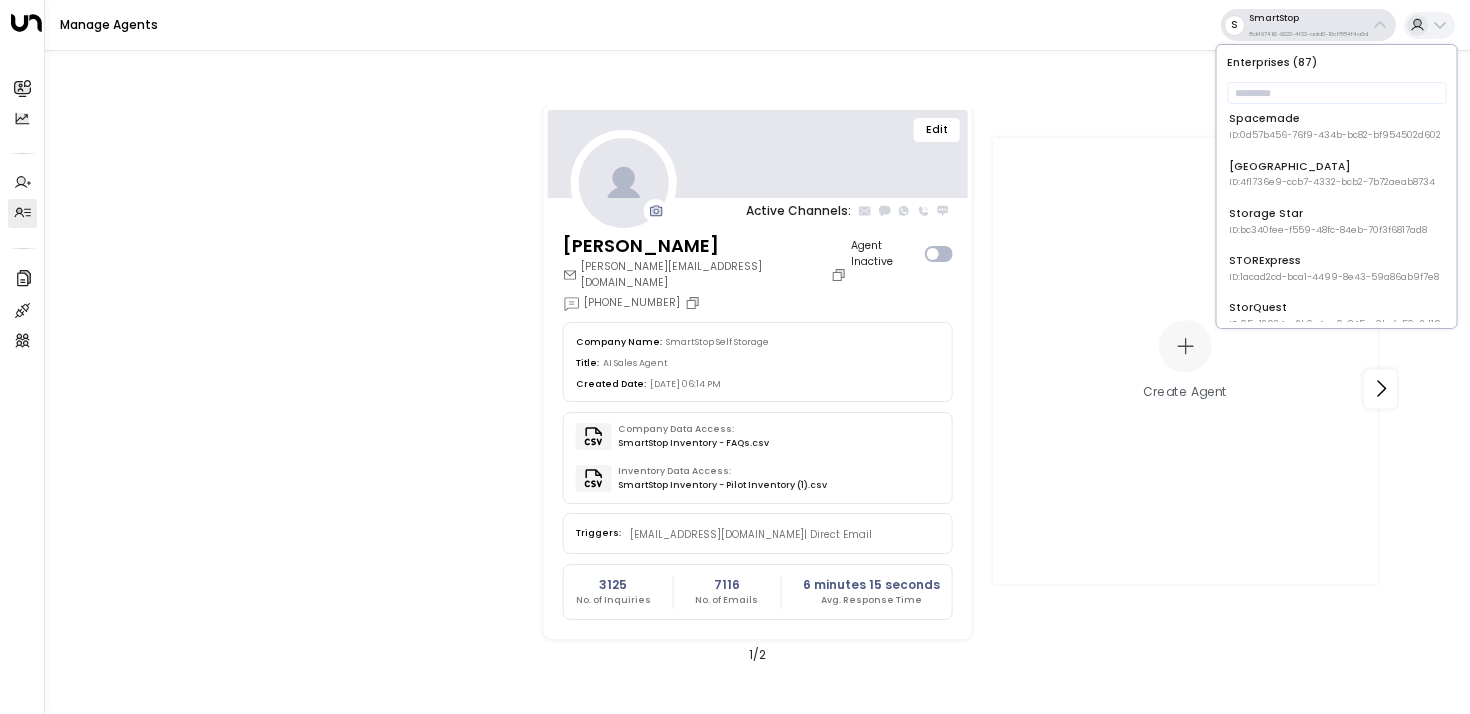 scroll, scrollTop: 2748, scrollLeft: 0, axis: vertical 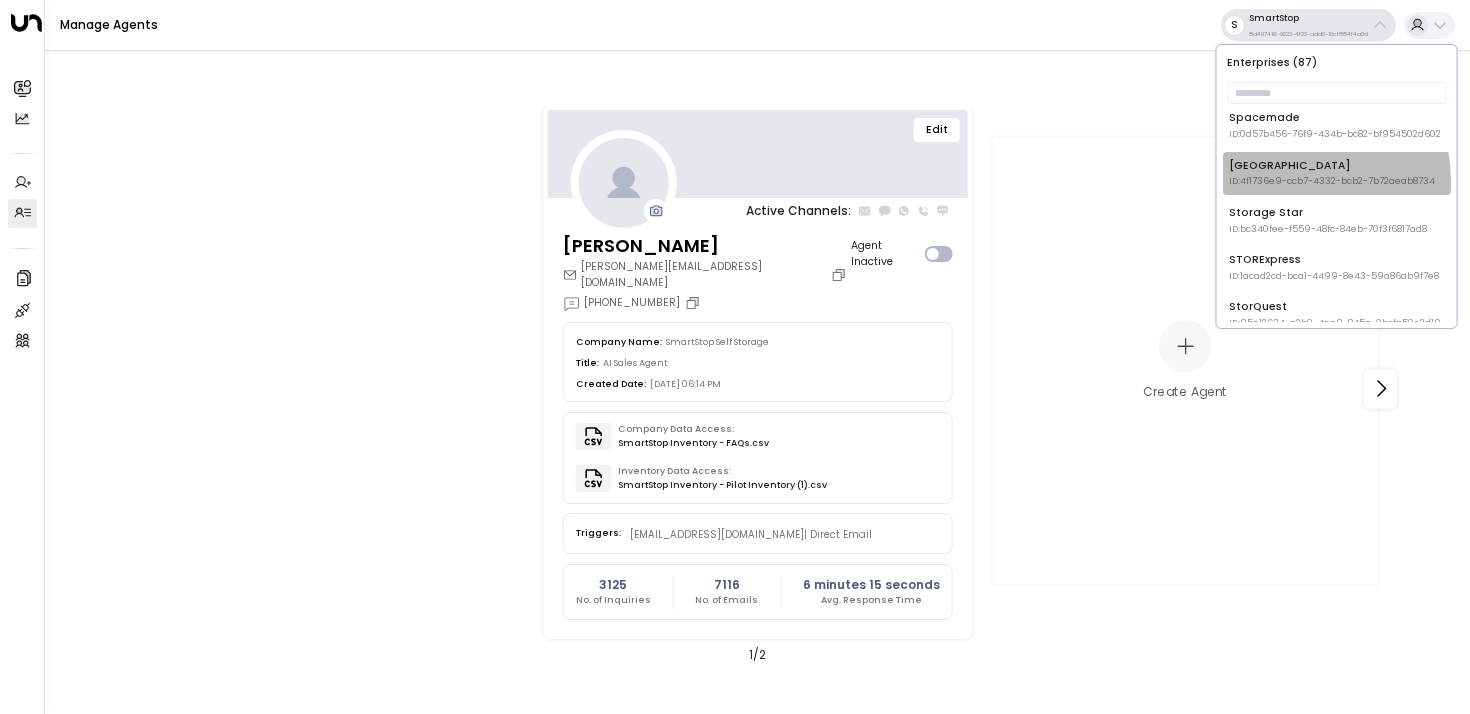 click on "ID:  4f1736e9-ccb7-4332-bcb2-7b72aeab8734" at bounding box center (1332, 182) 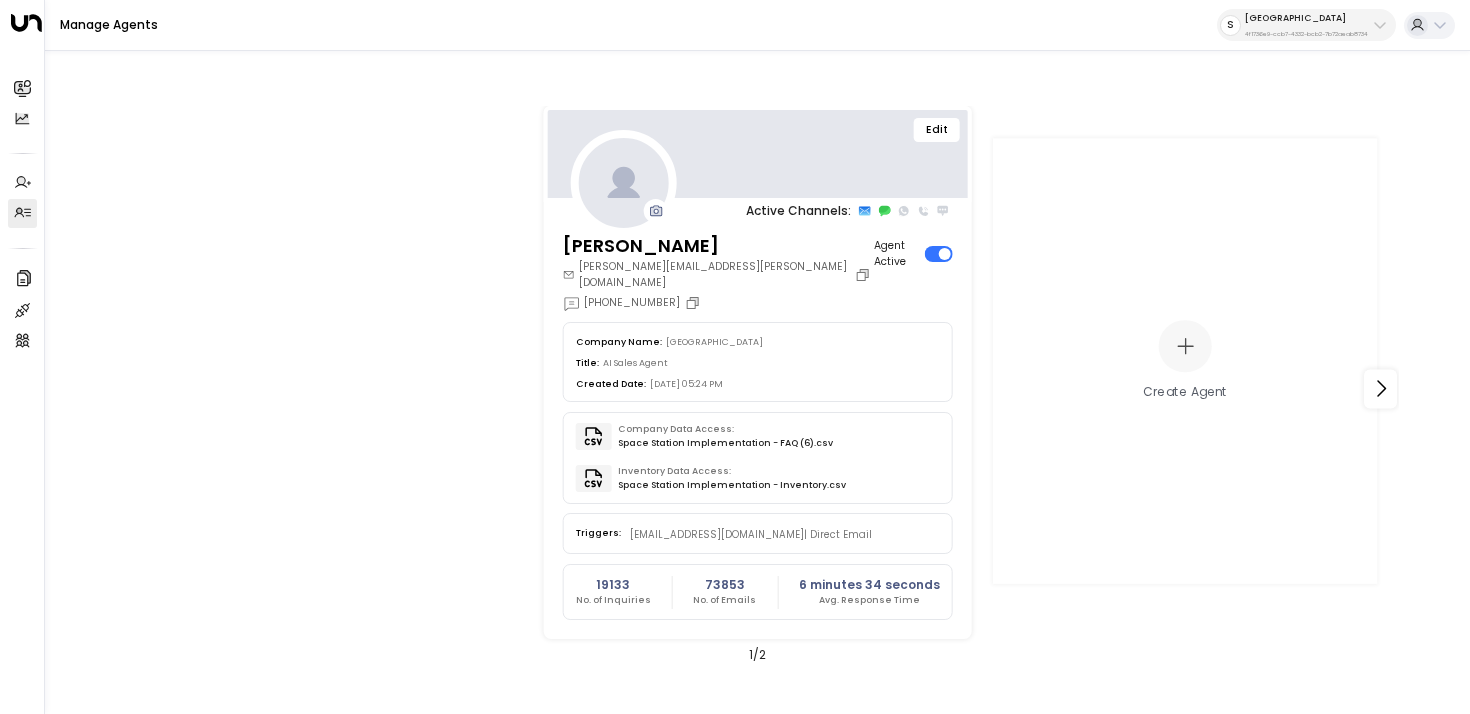 click on "S Space Station 4f1736e9-ccb7-4332-bcb2-7b72aeab8734" at bounding box center (1306, 25) 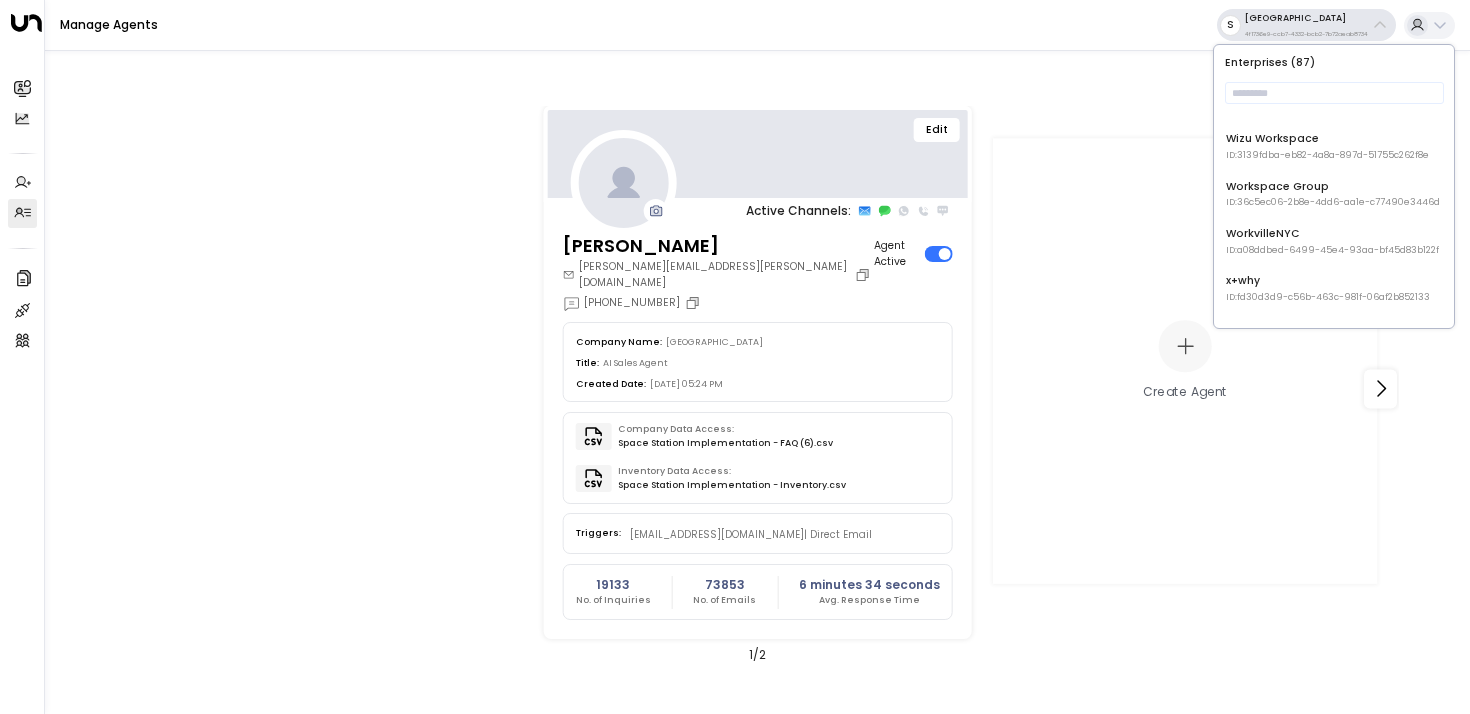 scroll, scrollTop: 3896, scrollLeft: 0, axis: vertical 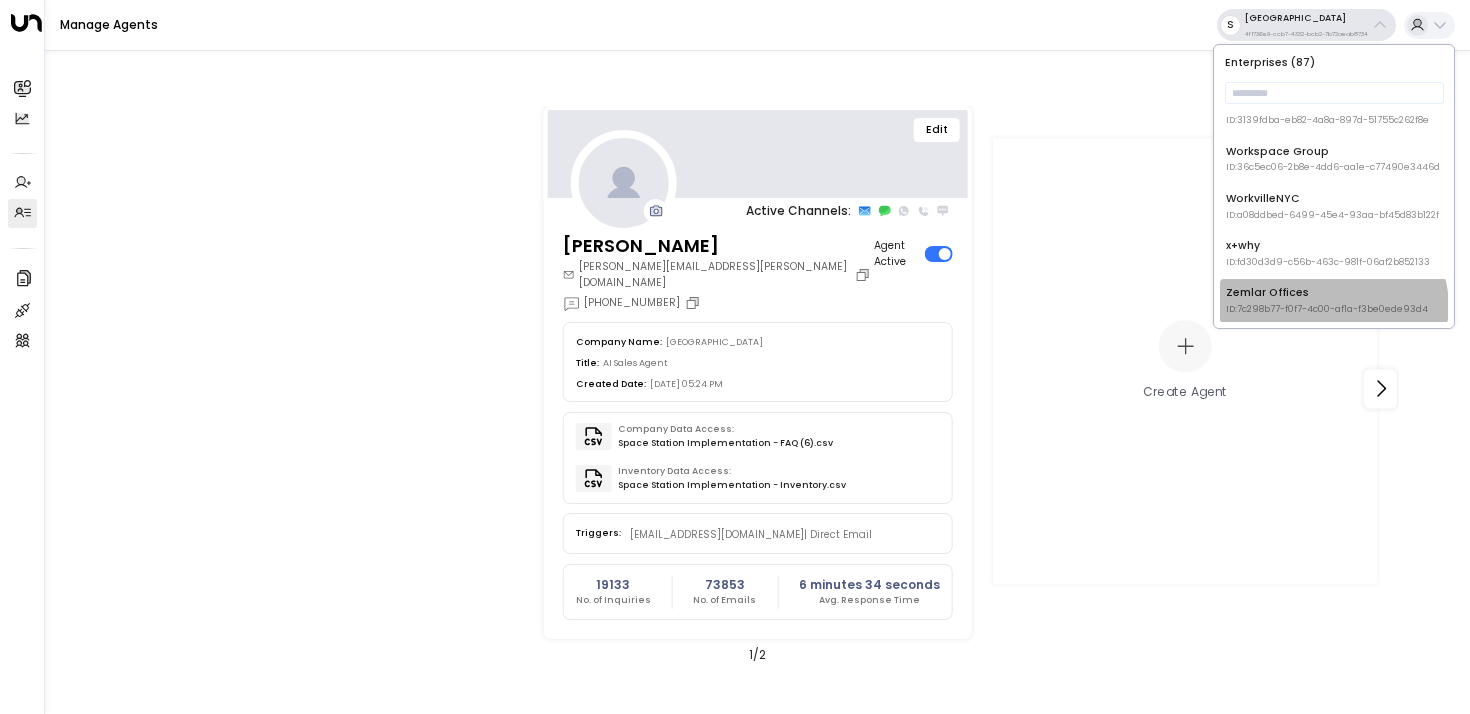 click on "ID:  7c298b77-f0f7-4c00-af1a-f3be0ede93d4" at bounding box center (1327, 310) 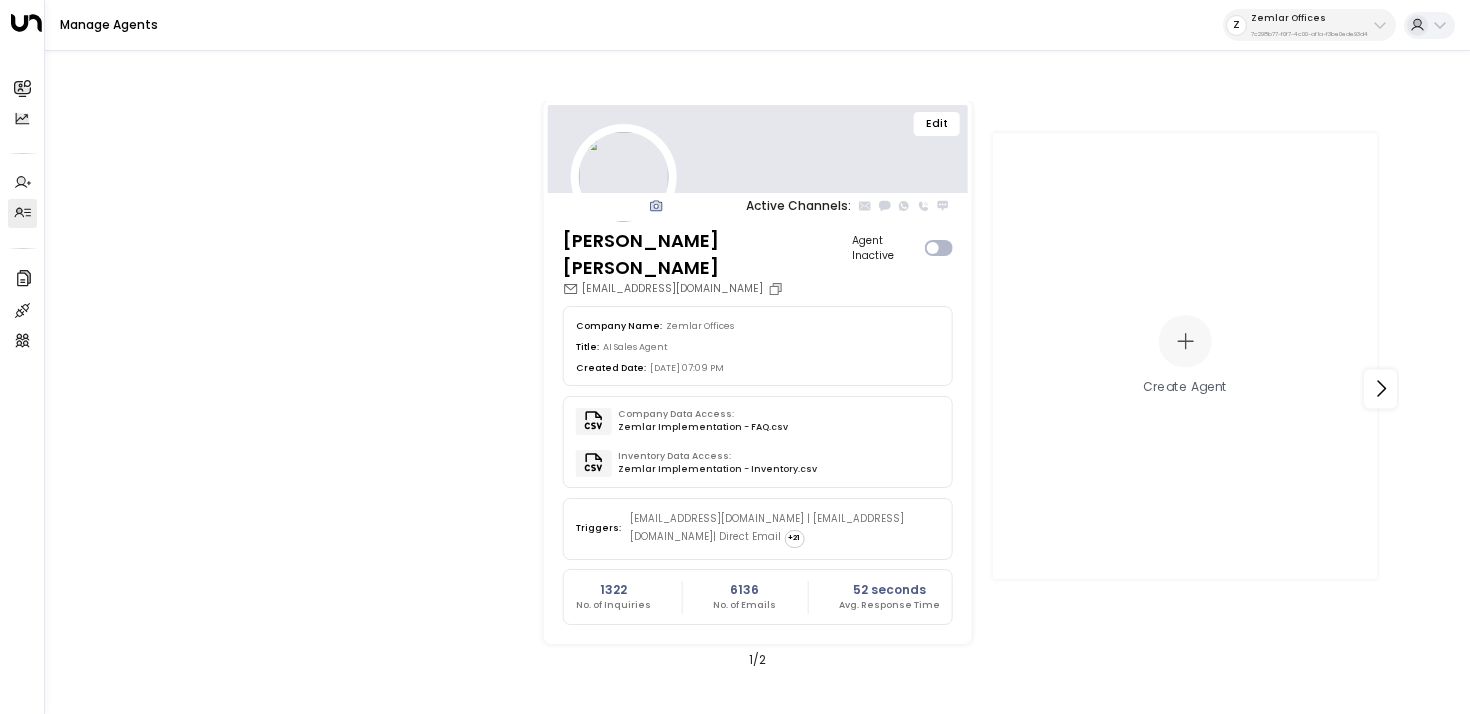 click on "Zemlar Offices" at bounding box center (1309, 18) 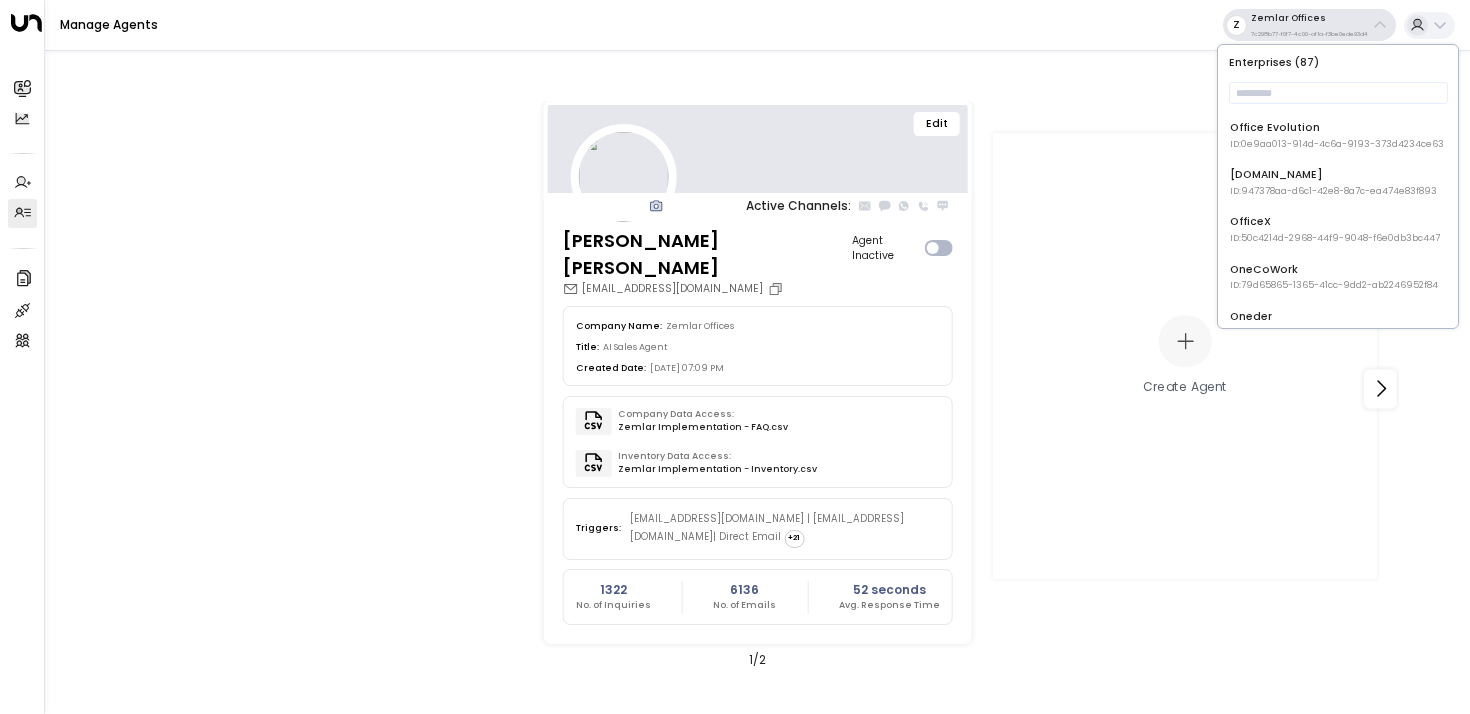 scroll, scrollTop: 1997, scrollLeft: 0, axis: vertical 